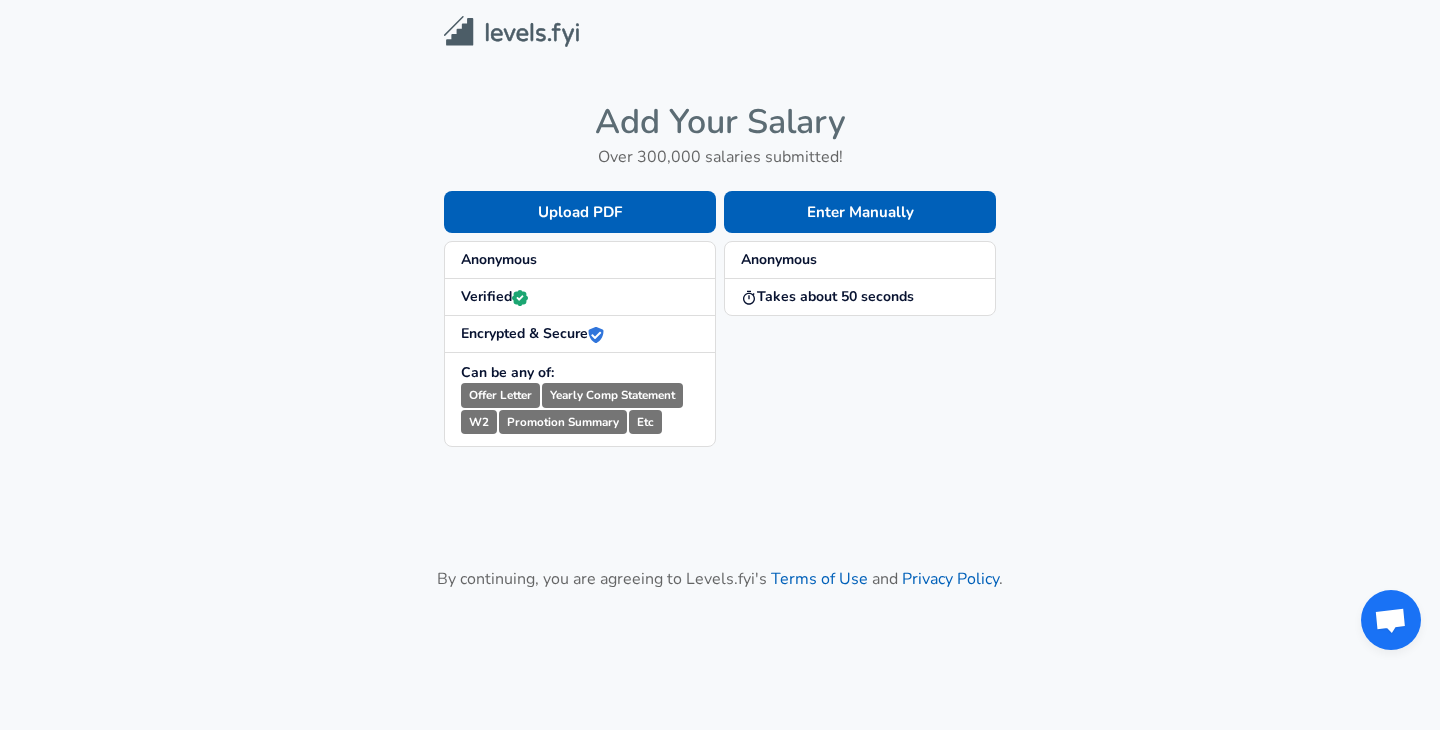 scroll, scrollTop: 0, scrollLeft: 0, axis: both 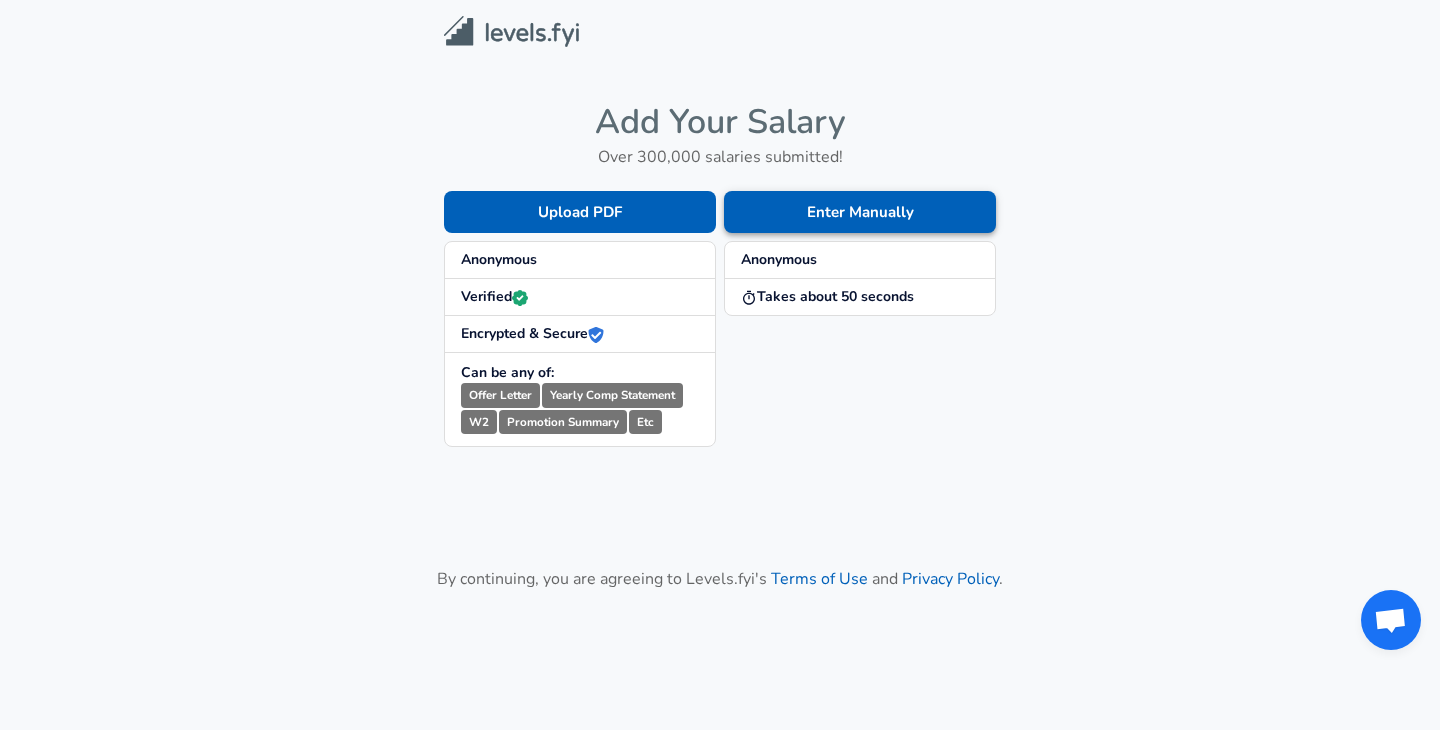 click on "Enter Manually" at bounding box center [860, 212] 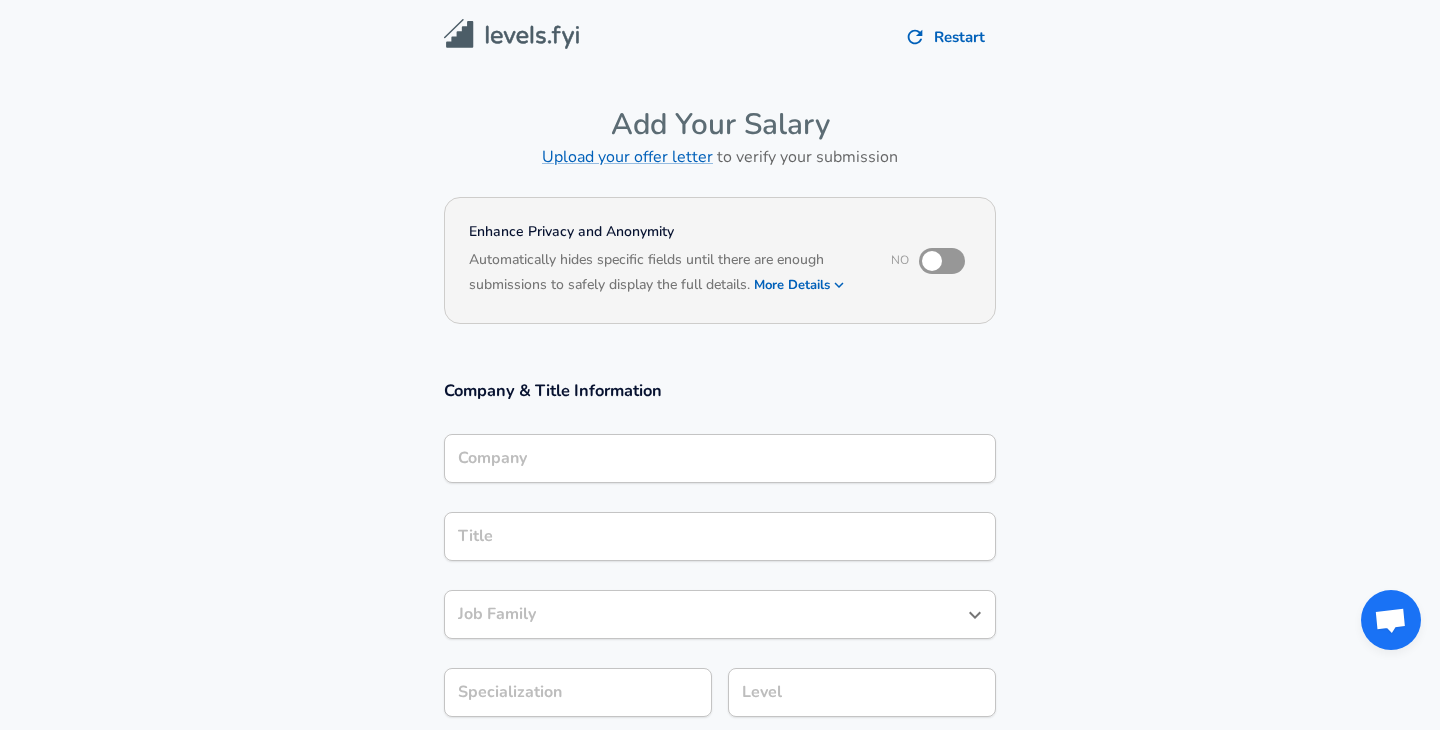 scroll, scrollTop: 20, scrollLeft: 0, axis: vertical 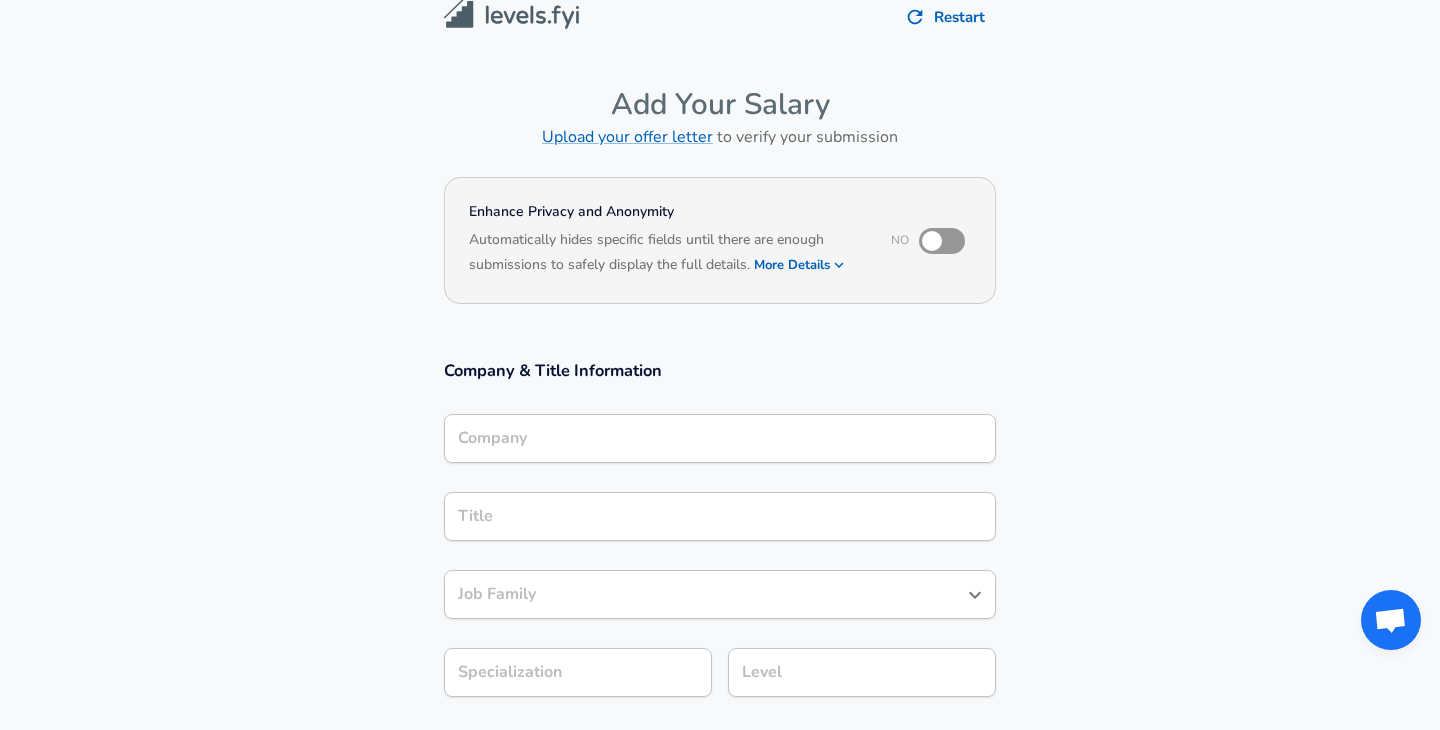 click on "Company Company" at bounding box center [720, 441] 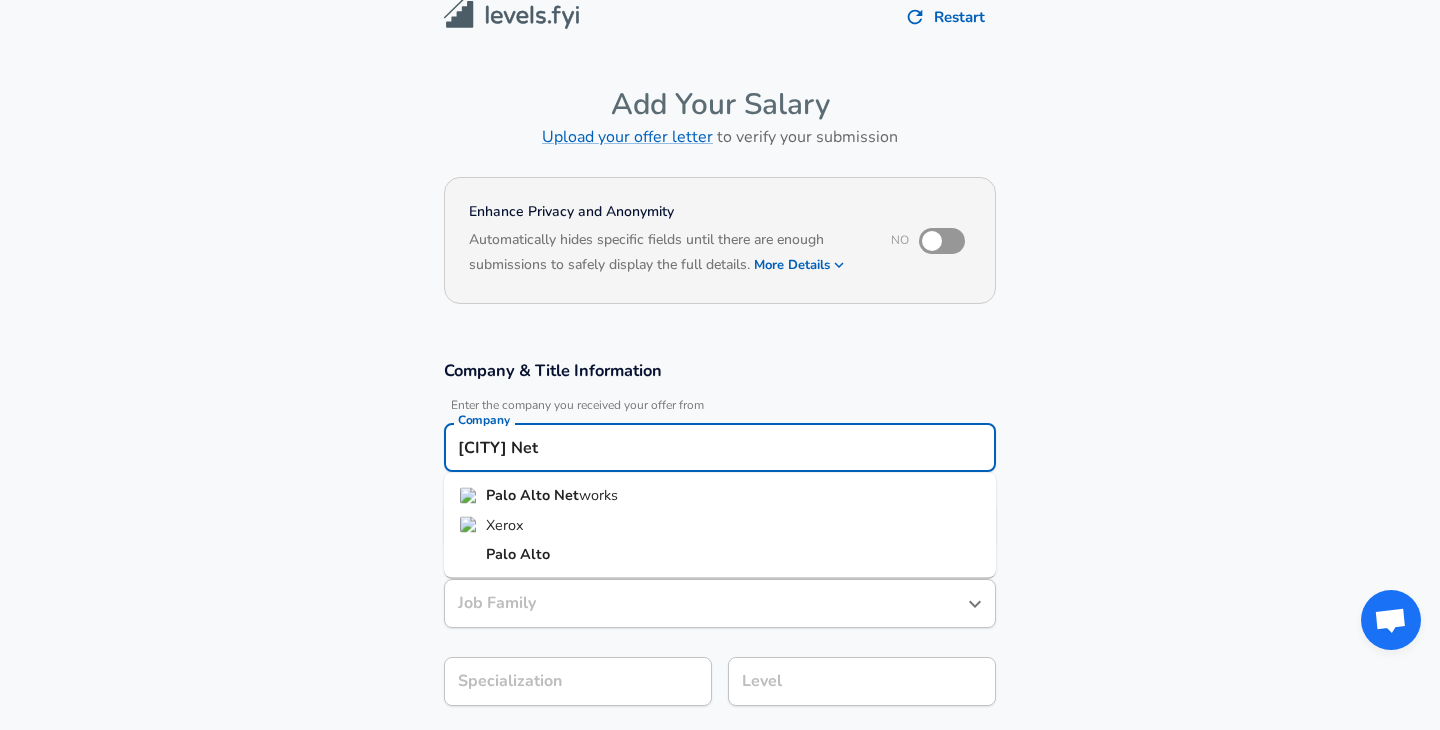 click on "works" at bounding box center (598, 495) 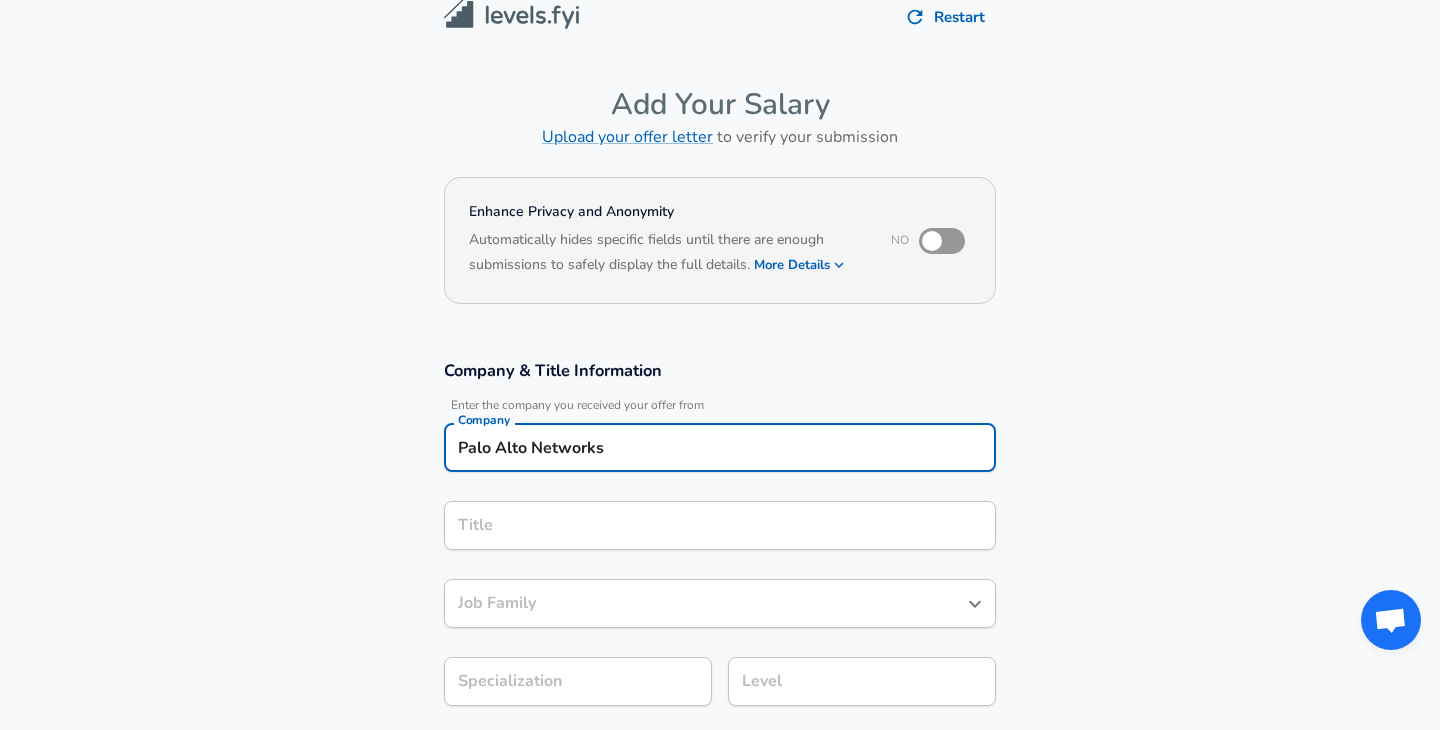 type on "Palo Alto Networks" 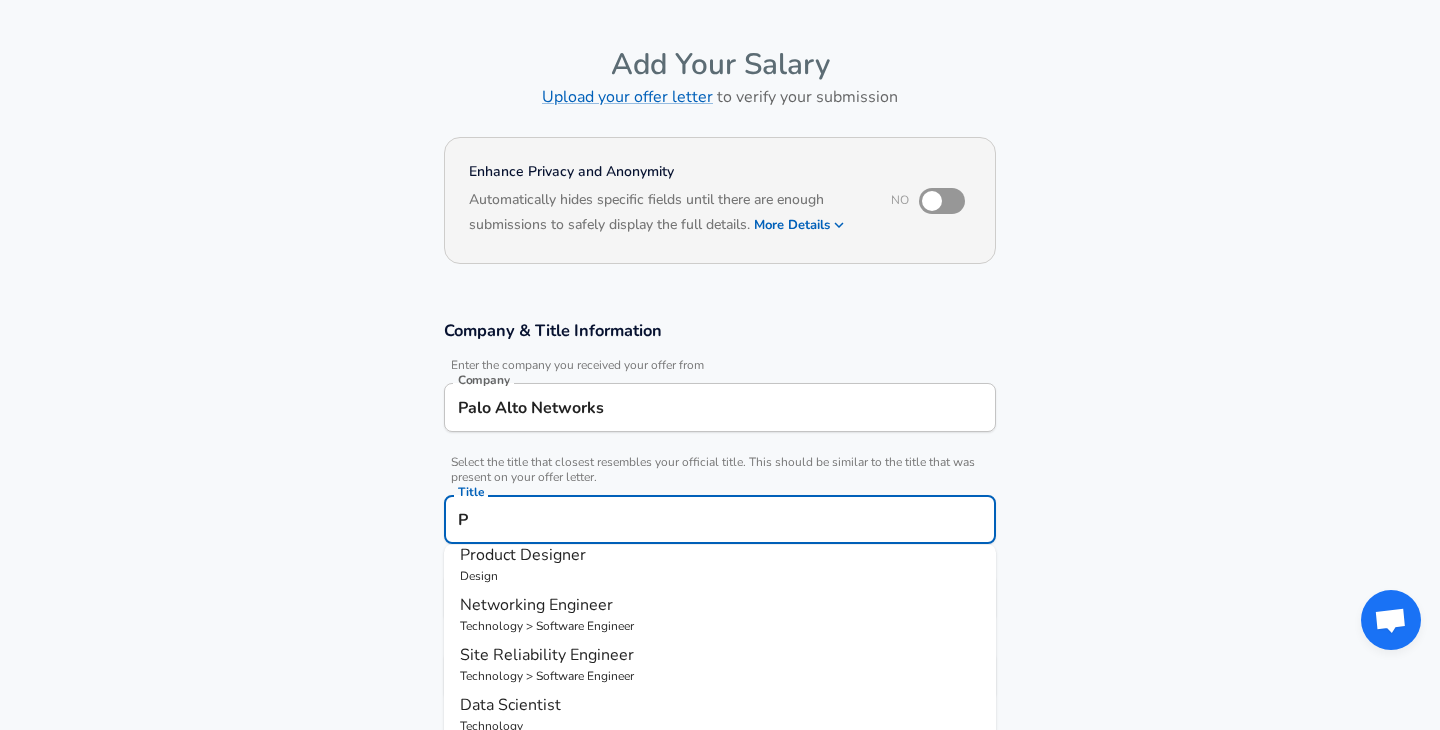scroll, scrollTop: 0, scrollLeft: 0, axis: both 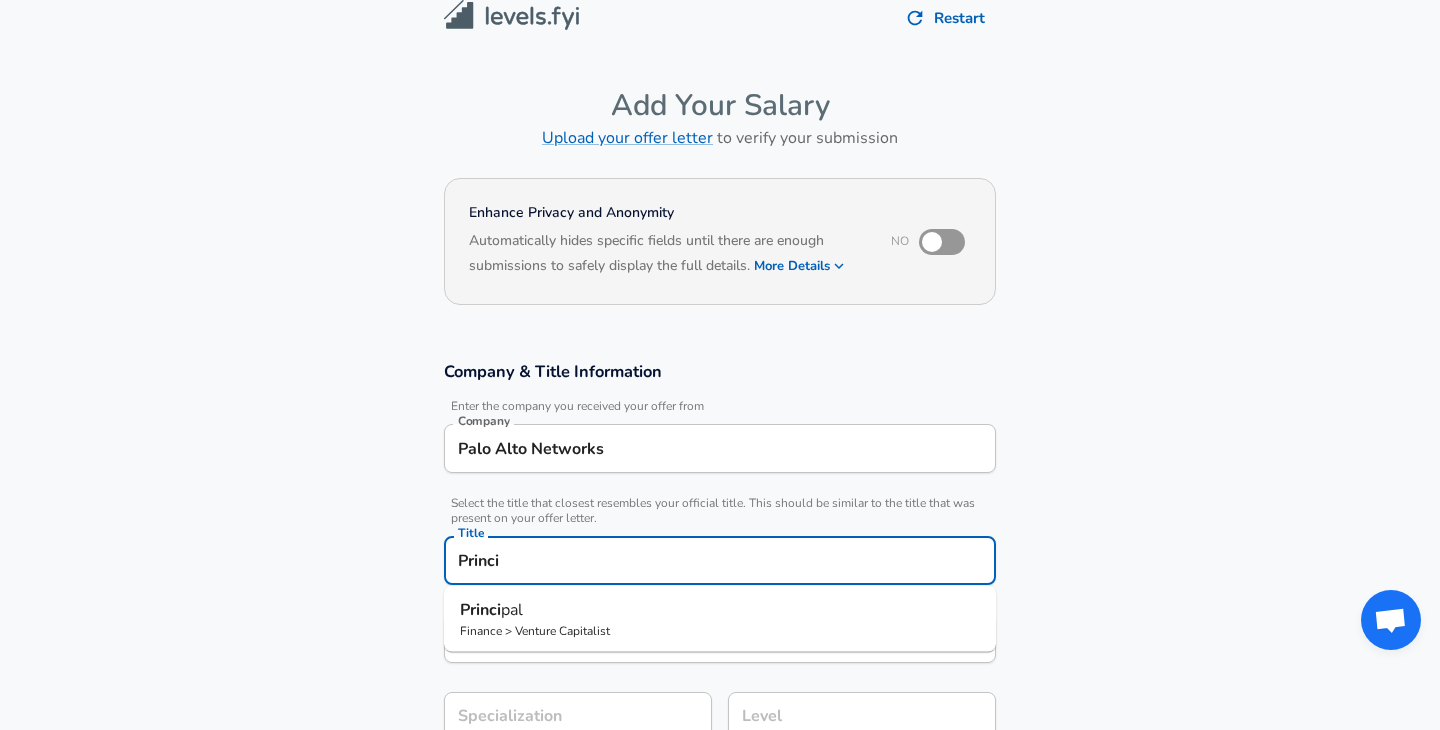 click on "Princi pal" at bounding box center [720, 610] 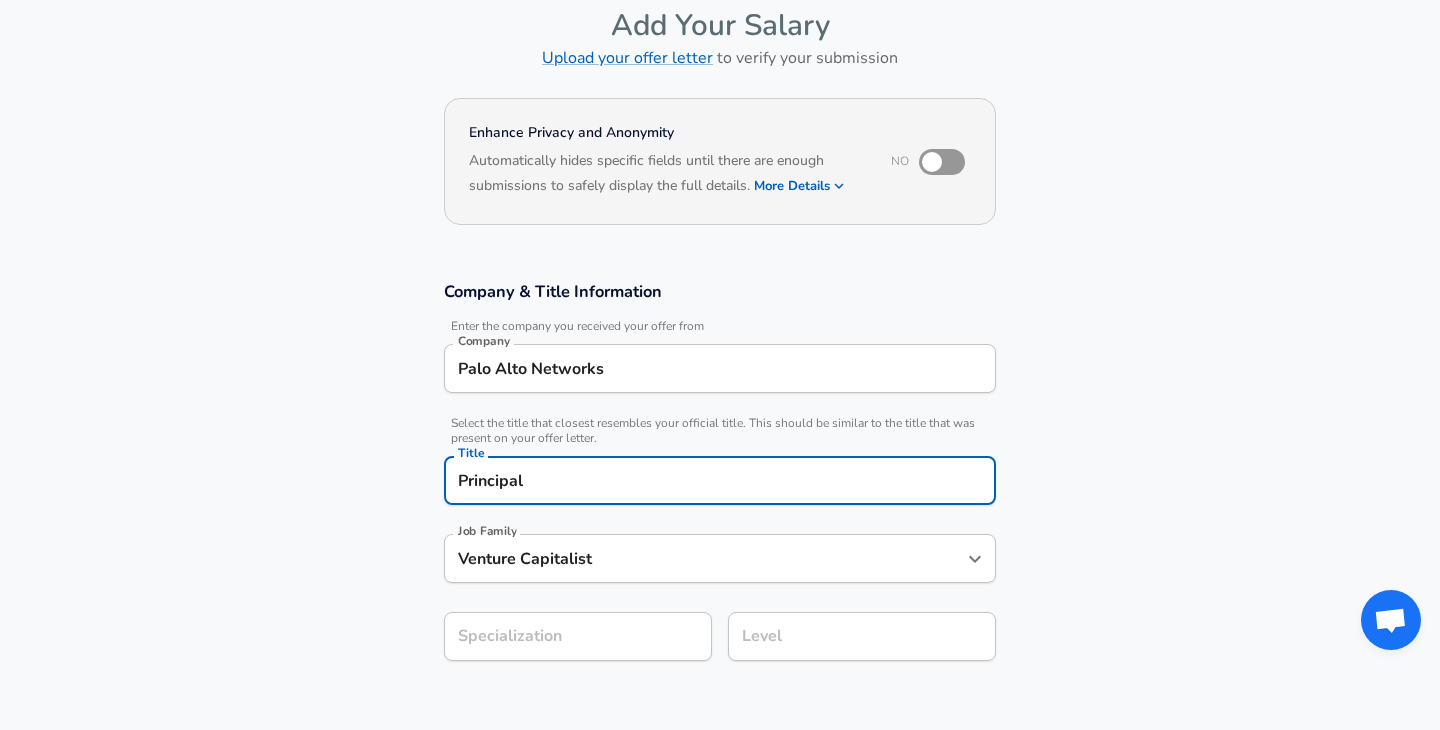 type on "Principal" 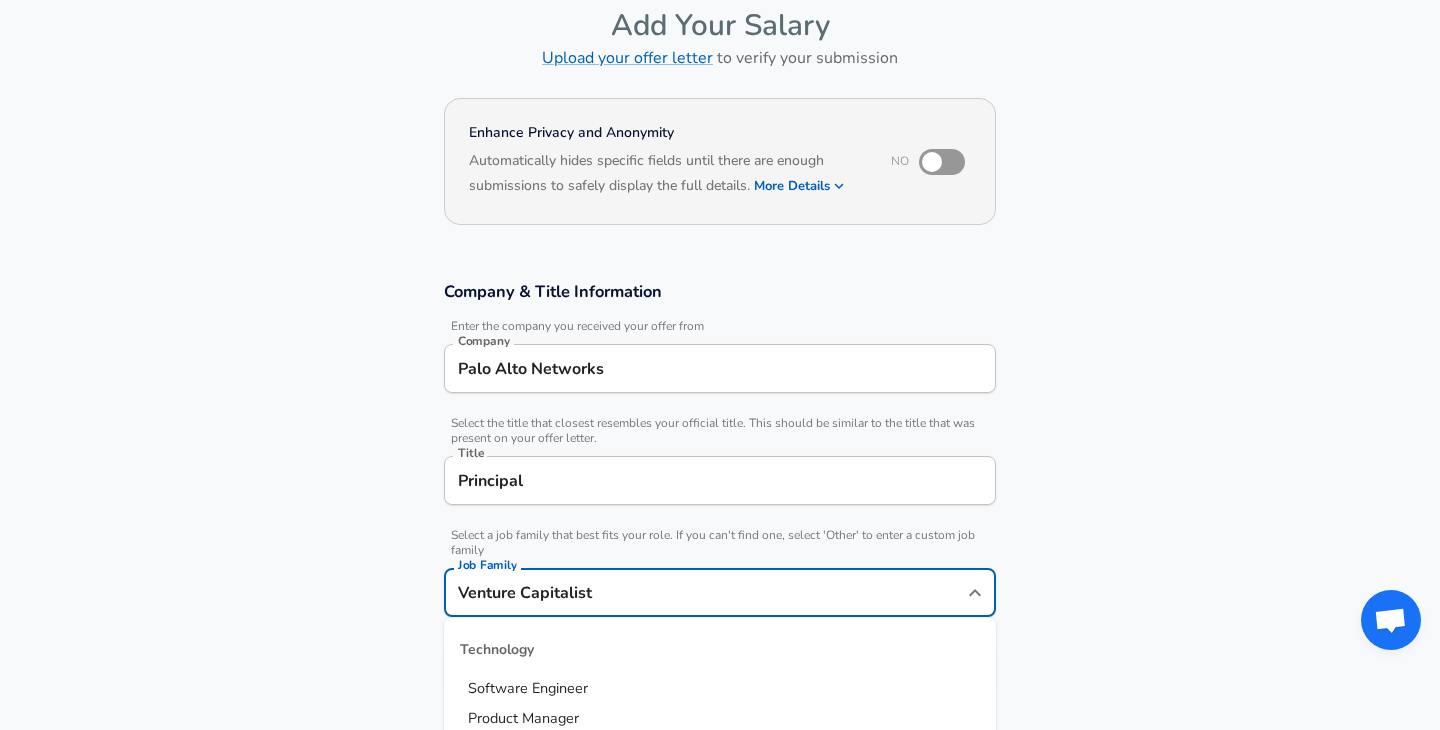 scroll, scrollTop: 139, scrollLeft: 0, axis: vertical 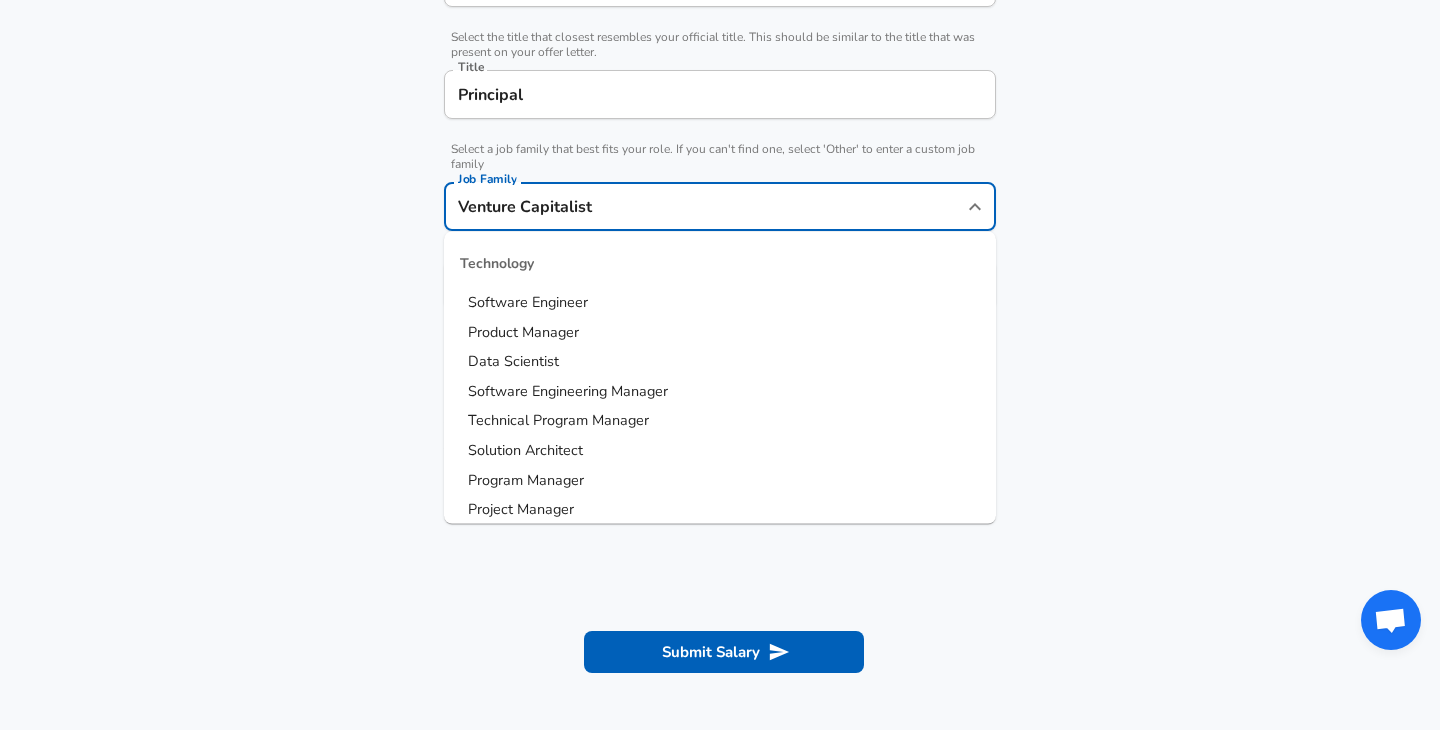 click on "Software Engineer" at bounding box center [528, 302] 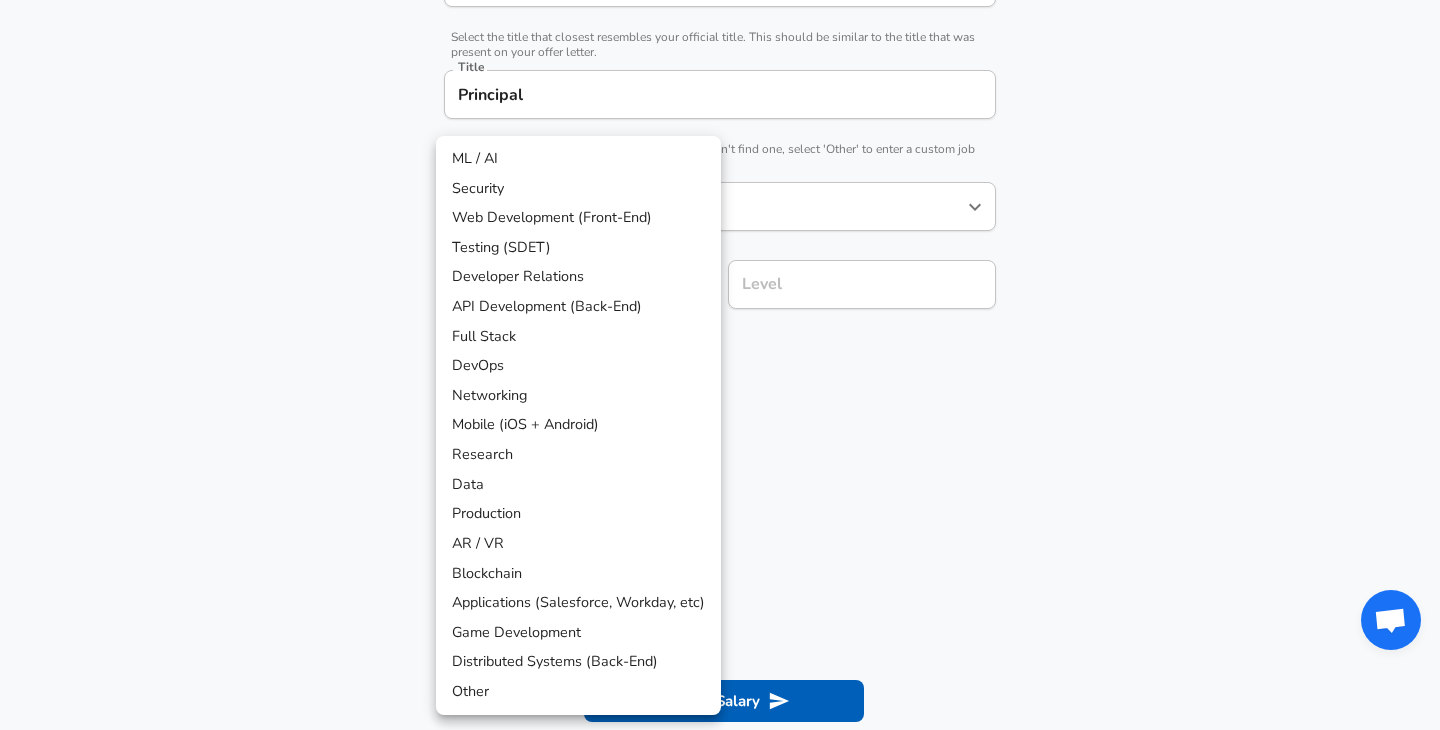 scroll, scrollTop: 545, scrollLeft: 0, axis: vertical 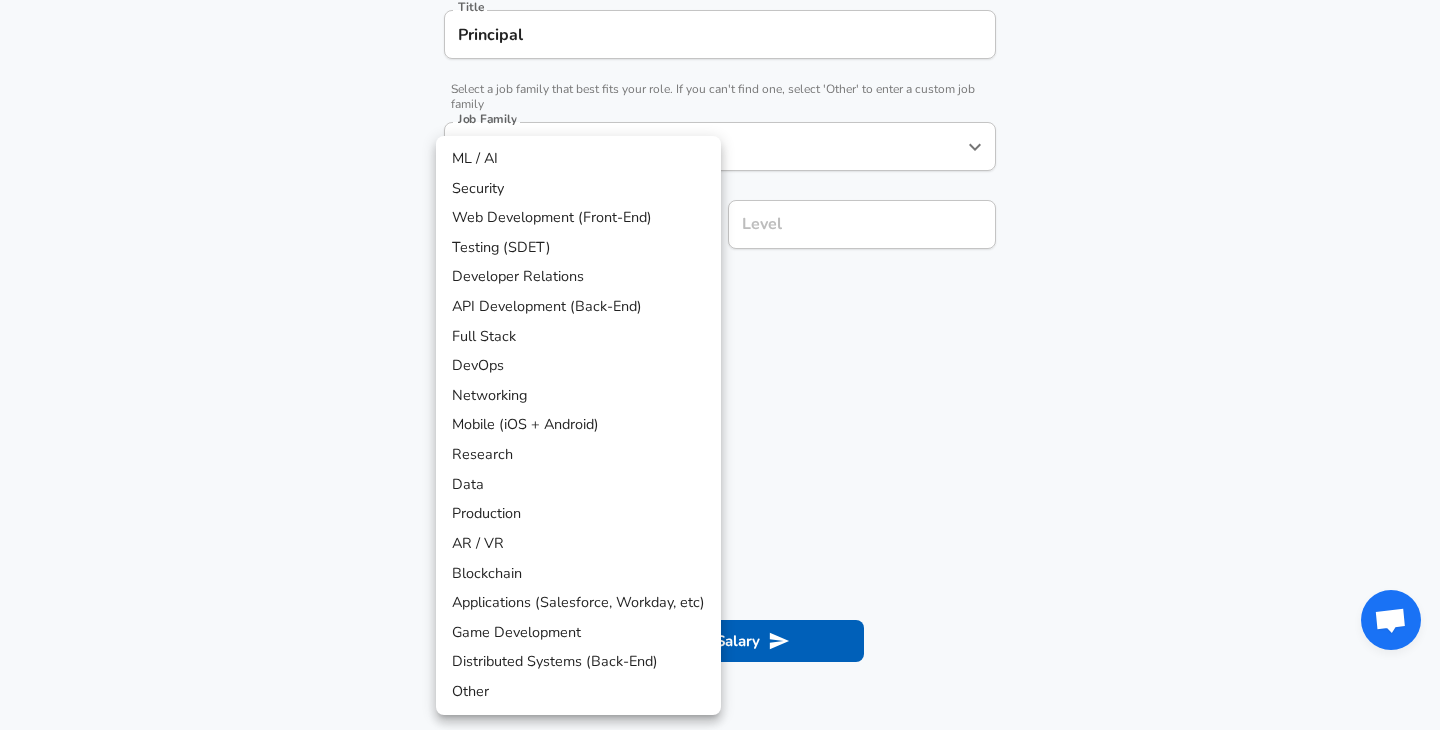 click on "Restart Add Your Salary Upload your offer letter   to verify your submission Enhance Privacy and Anonymity No Automatically hides specific fields until there are enough submissions to safely display the full details.   More Details Based on your submission and the data points that we have already collected, we will automatically hide and anonymize specific fields if there aren't enough data points to remain sufficiently anonymous. Company & Title Information   Enter the company you received your offer from Company Palo Alto Networks Company   Select the title that closest resembles your official title. This should be similar to the title that was present on your offer letter. Title Principal Title   Select a job family that best fits your role. If you can't find one, select 'Other' to enter a custom job family Job Family Software Engineer Job Family   Select a Specialization that best fits your role. If you can't find one, select 'Other' to enter a custom specialization Select Specialization ​ Level Level" at bounding box center [720, -180] 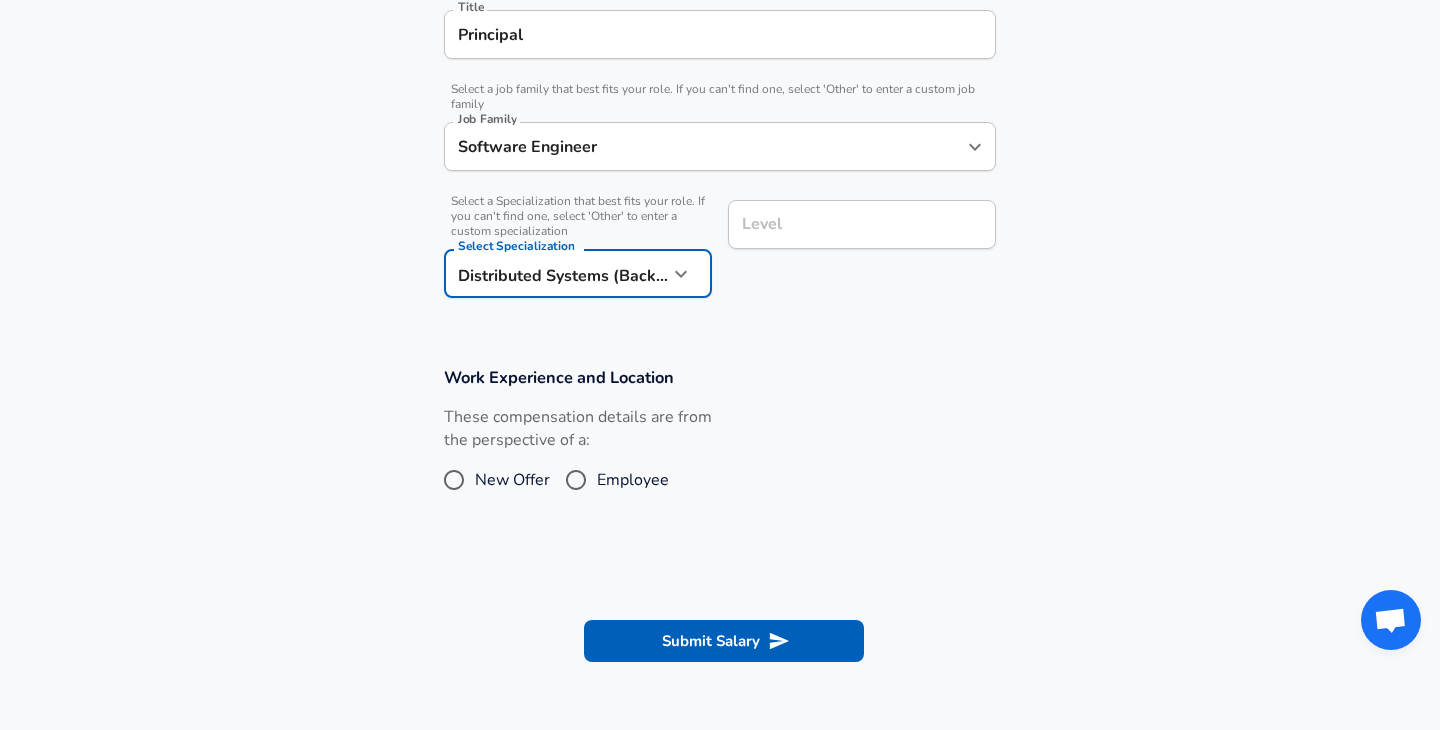 click on "Level" at bounding box center [862, 224] 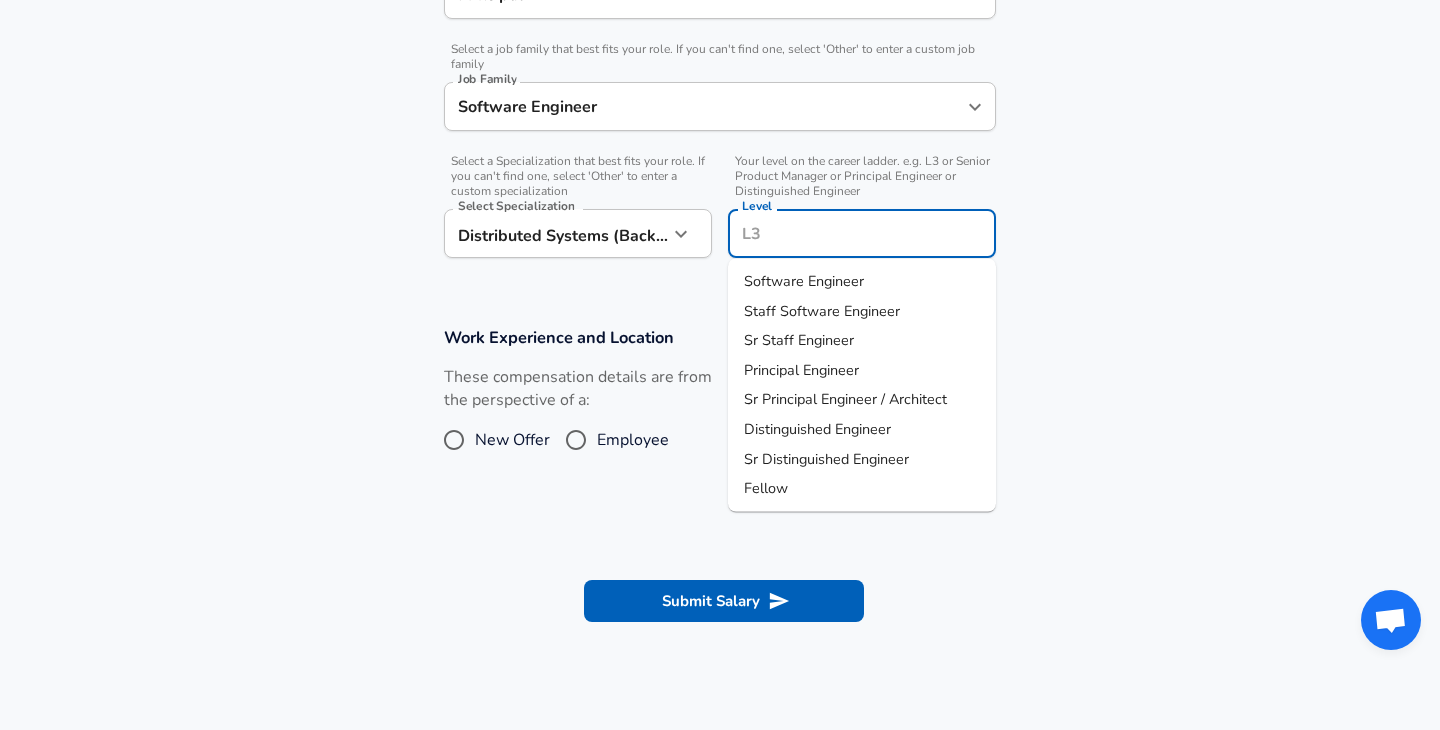 click on "Level" at bounding box center (862, 233) 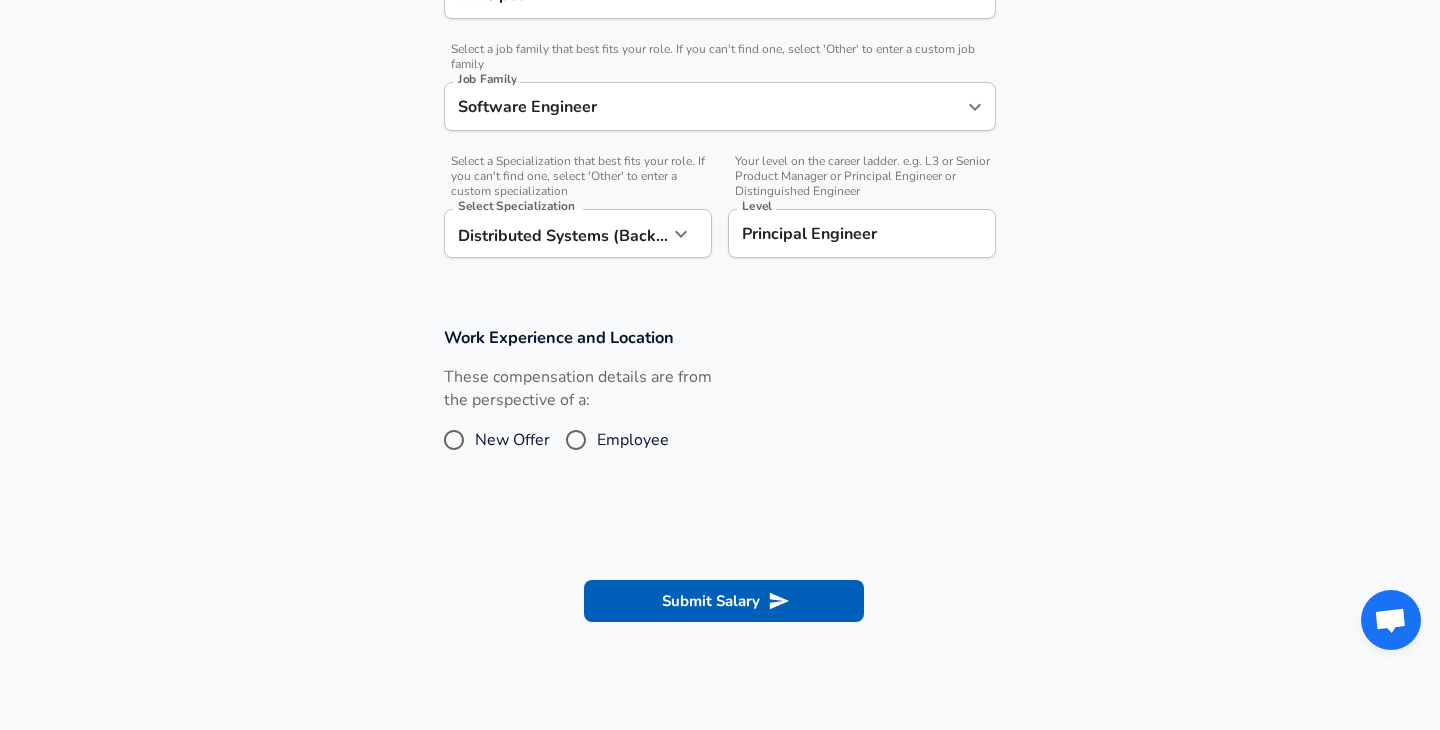 click on "New Offer" at bounding box center (512, 440) 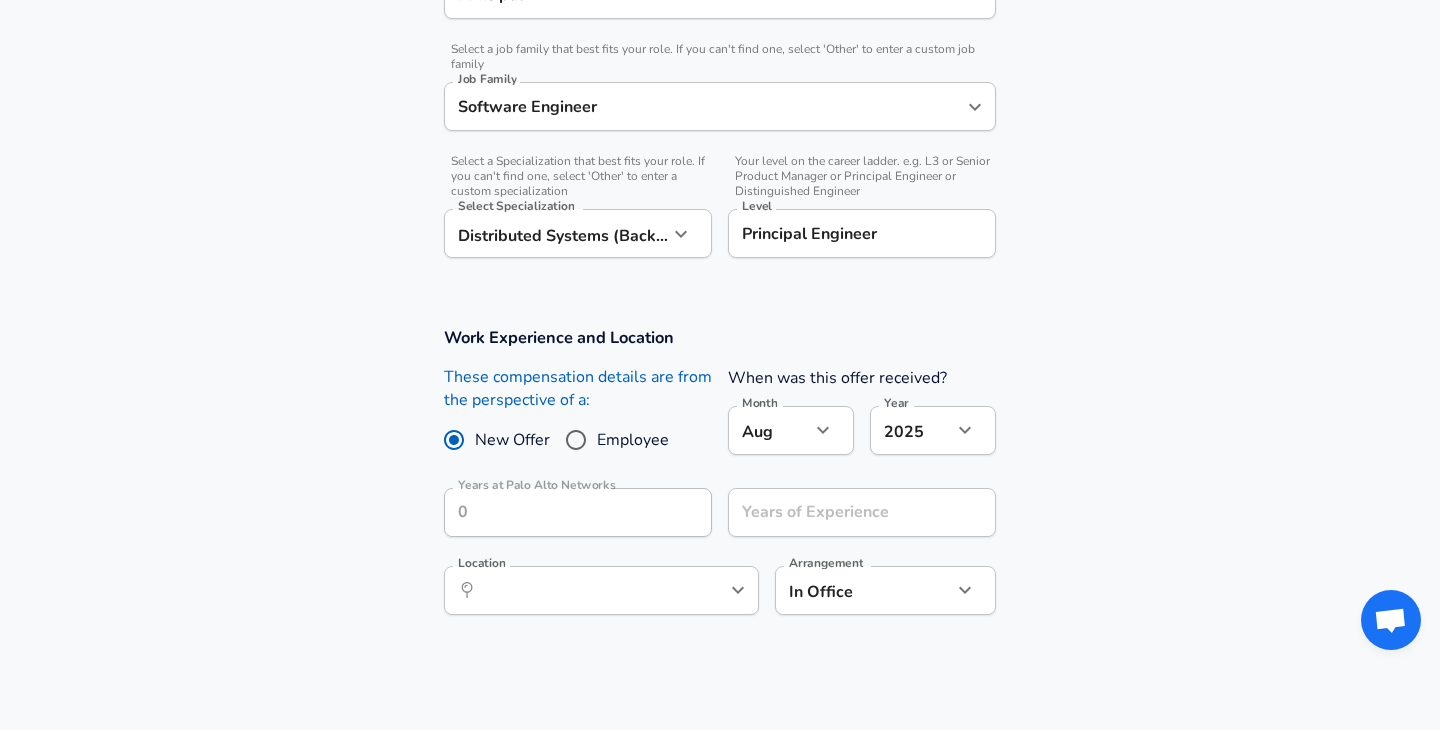 click at bounding box center [965, 430] 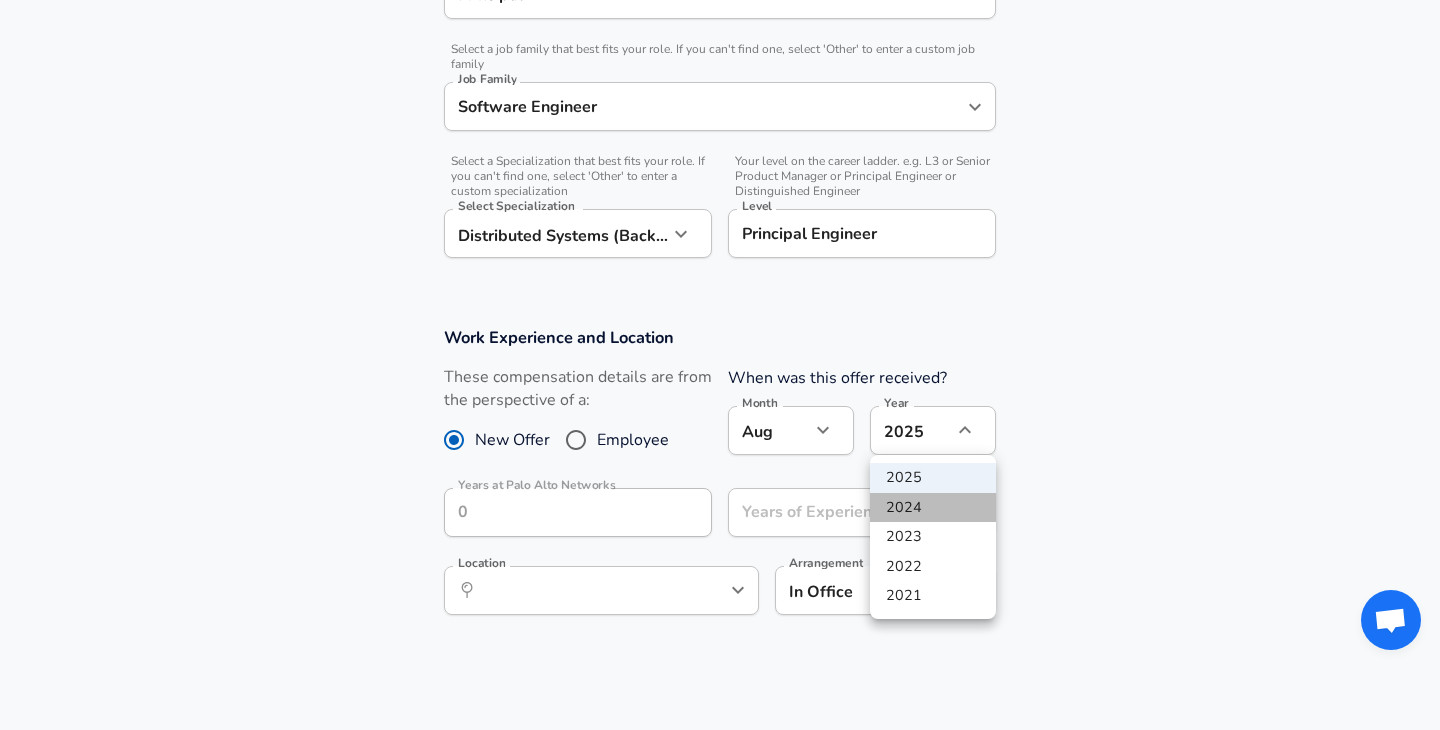 click on "2024" at bounding box center (933, 508) 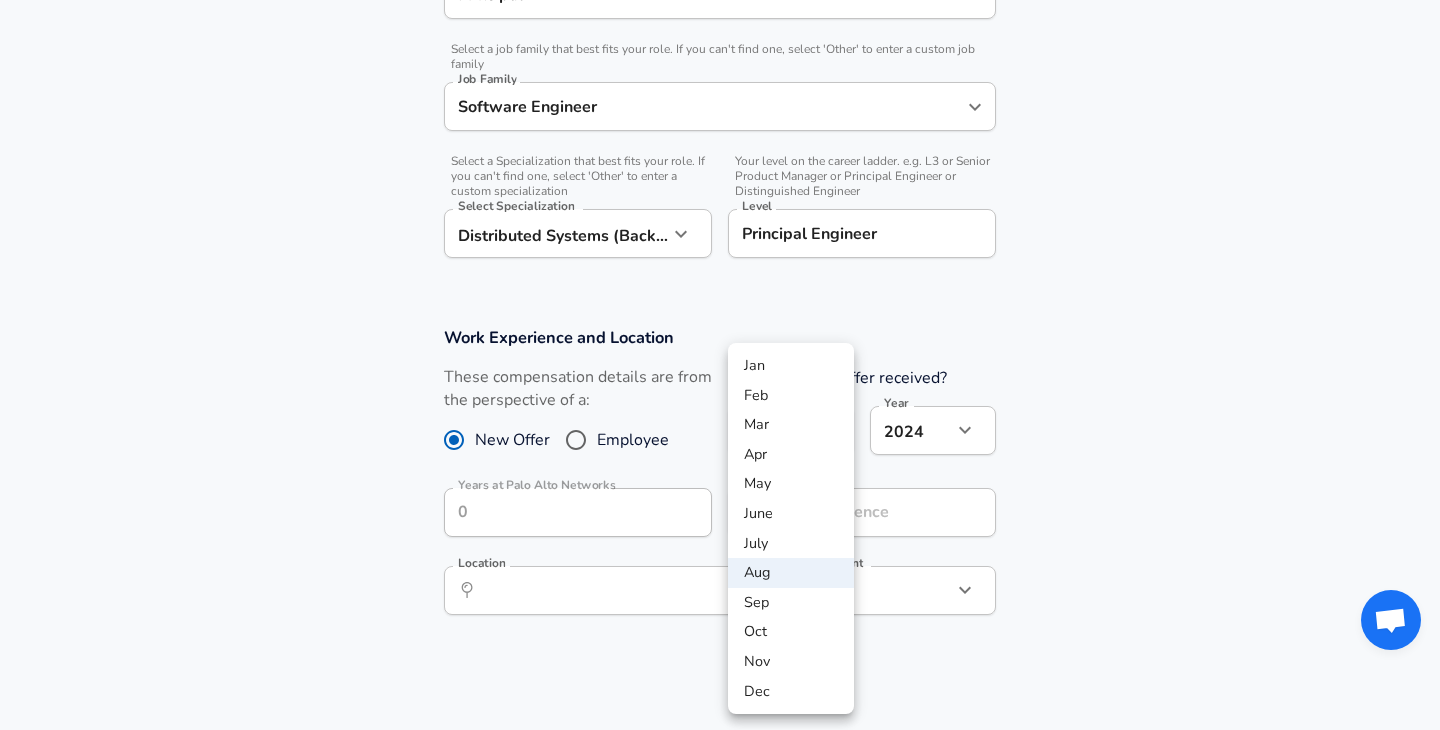 click on "Restart Add Your Salary Upload your offer letter   to verify your submission Enhance Privacy and Anonymity No Automatically hides specific fields until there are enough submissions to safely display the full details.   More Details Based on your submission and the data points that we have already collected, we will automatically hide and anonymize specific fields if there aren't enough data points to remain sufficiently anonymous. Company & Title Information   Enter the company you received your offer from Company Palo Alto Networks Company   Select the title that closest resembles your official title. This should be similar to the title that was present on your offer letter. Title Principal Title   Select a job family that best fits your role. If you can't find one, select 'Other' to enter a custom job family Job Family Software Engineer Job Family   Select a Specialization that best fits your role. If you can't find one, select 'Other' to enter a custom specialization Select Specialization   Level Level Aug" at bounding box center [720, -220] 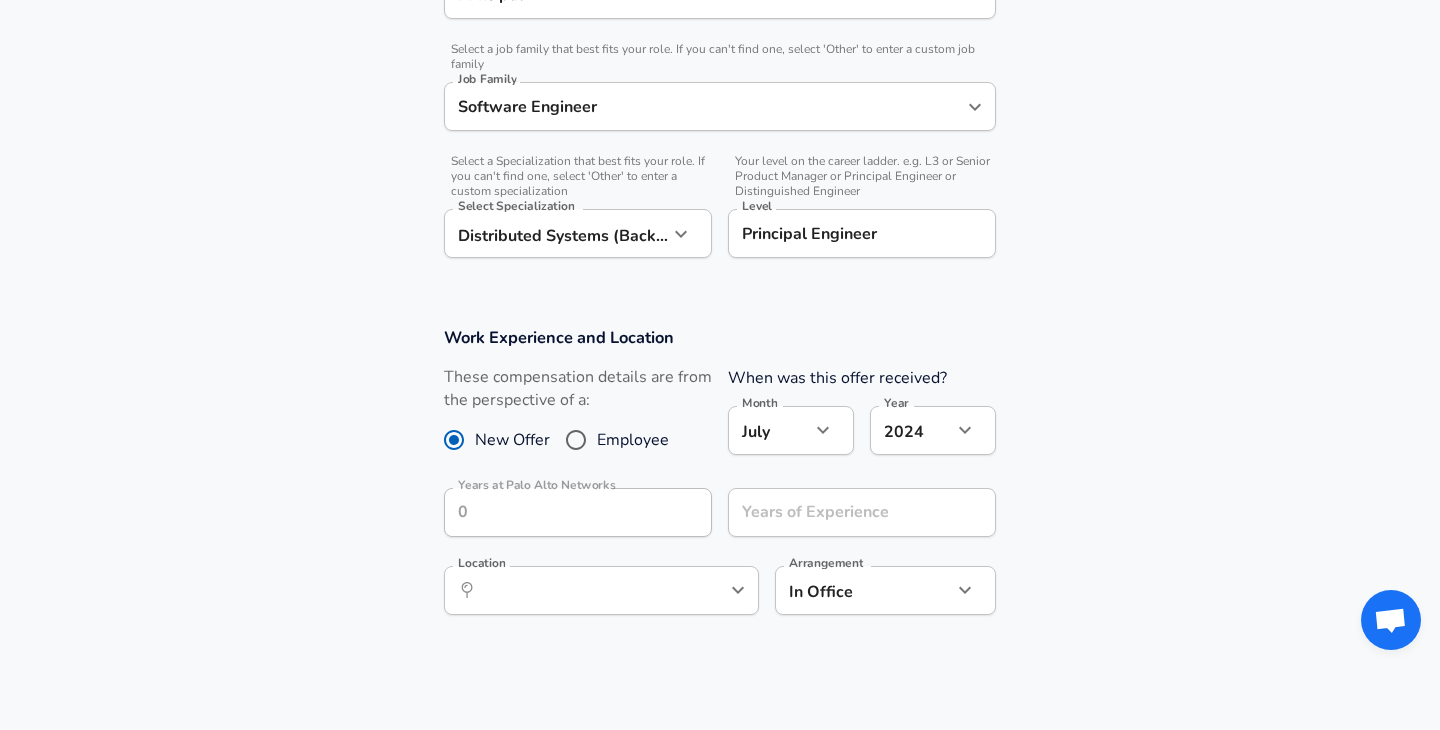 click on "Years of Experience Years of Experience" at bounding box center [854, 511] 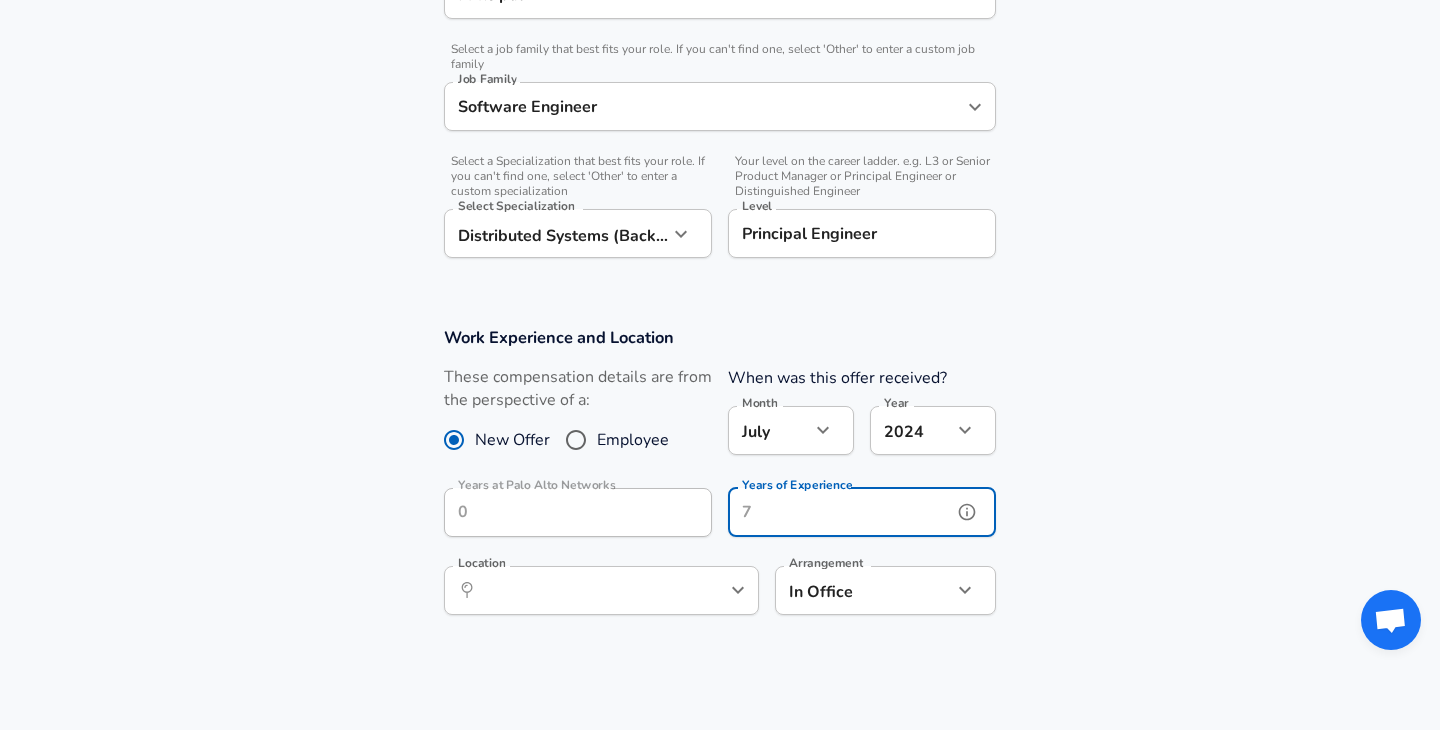 click on "Years of Experience" at bounding box center (840, 512) 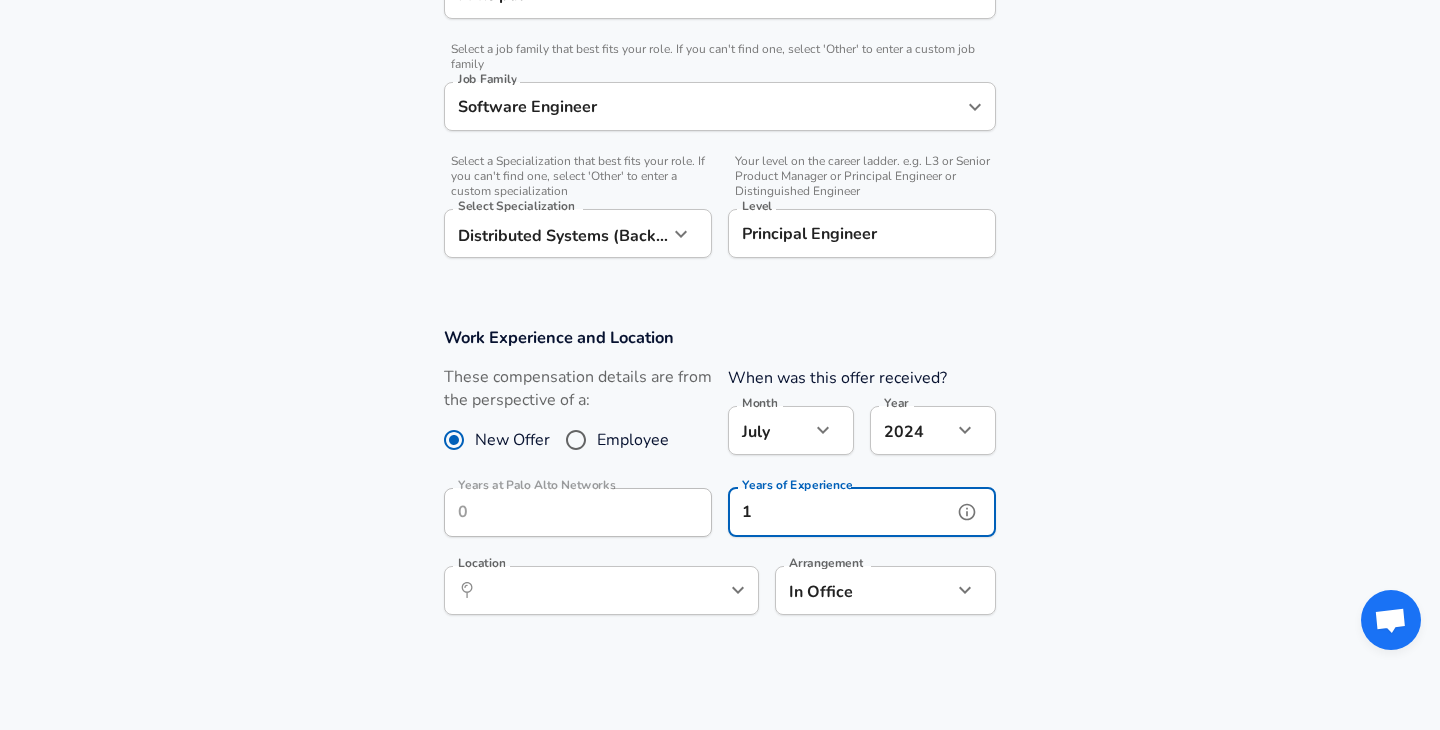 type on "1" 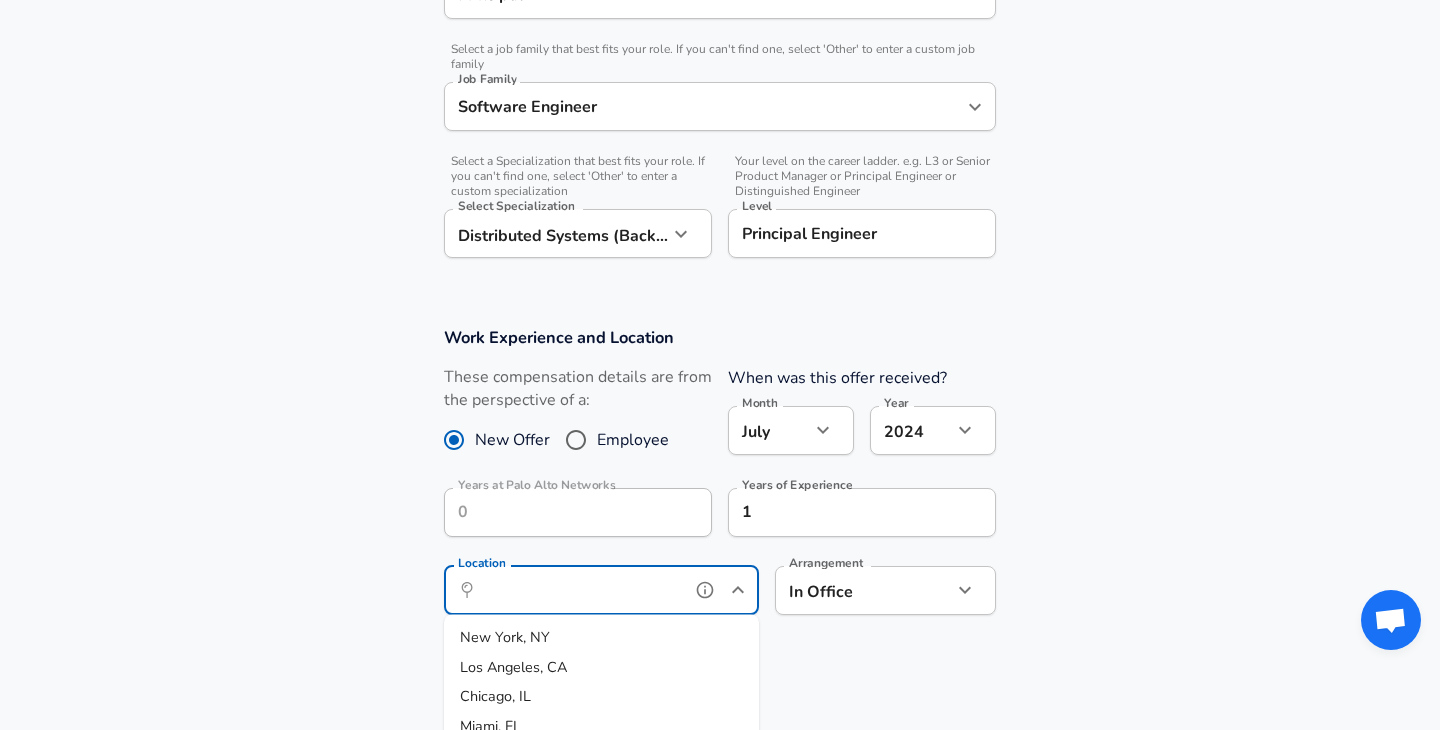 click on "Location" at bounding box center [579, 590] 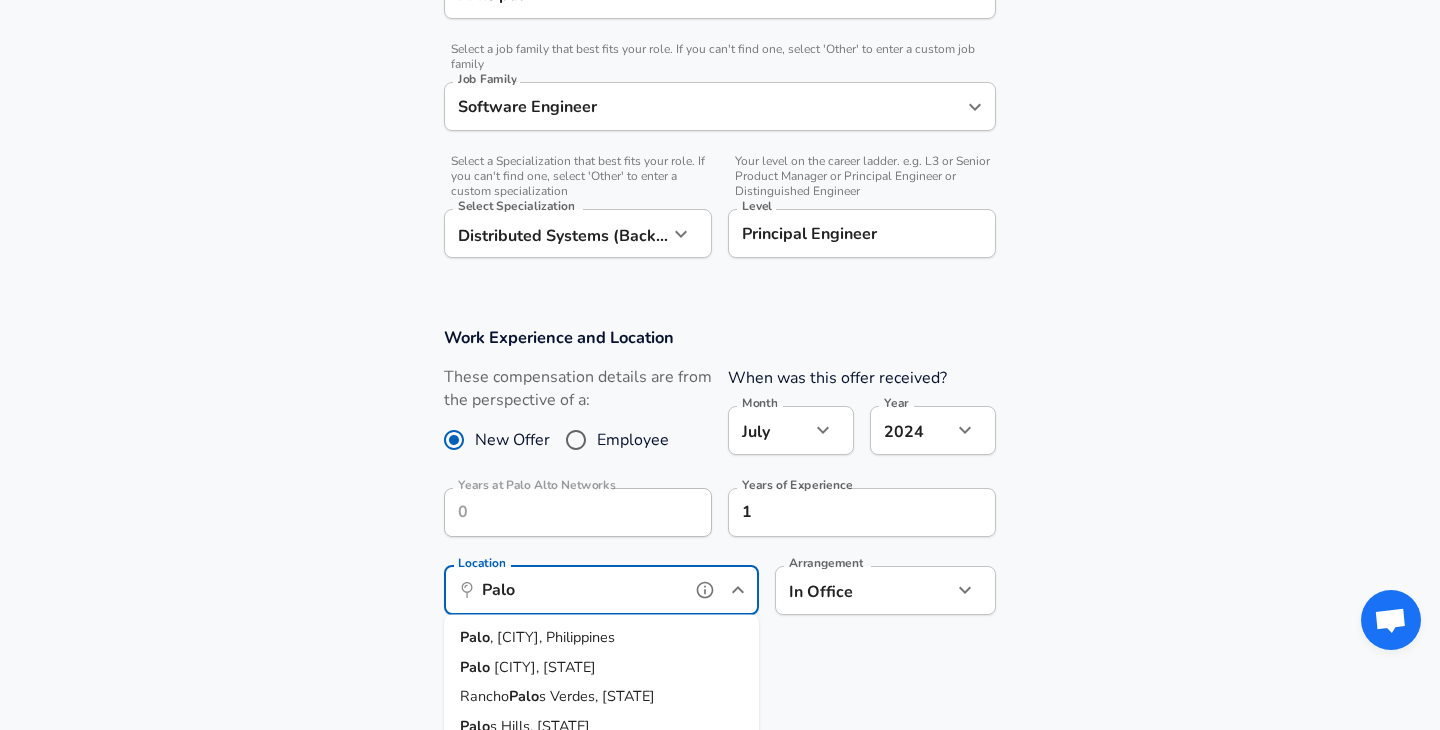 click on "[CITY], [STATE]" at bounding box center [545, 666] 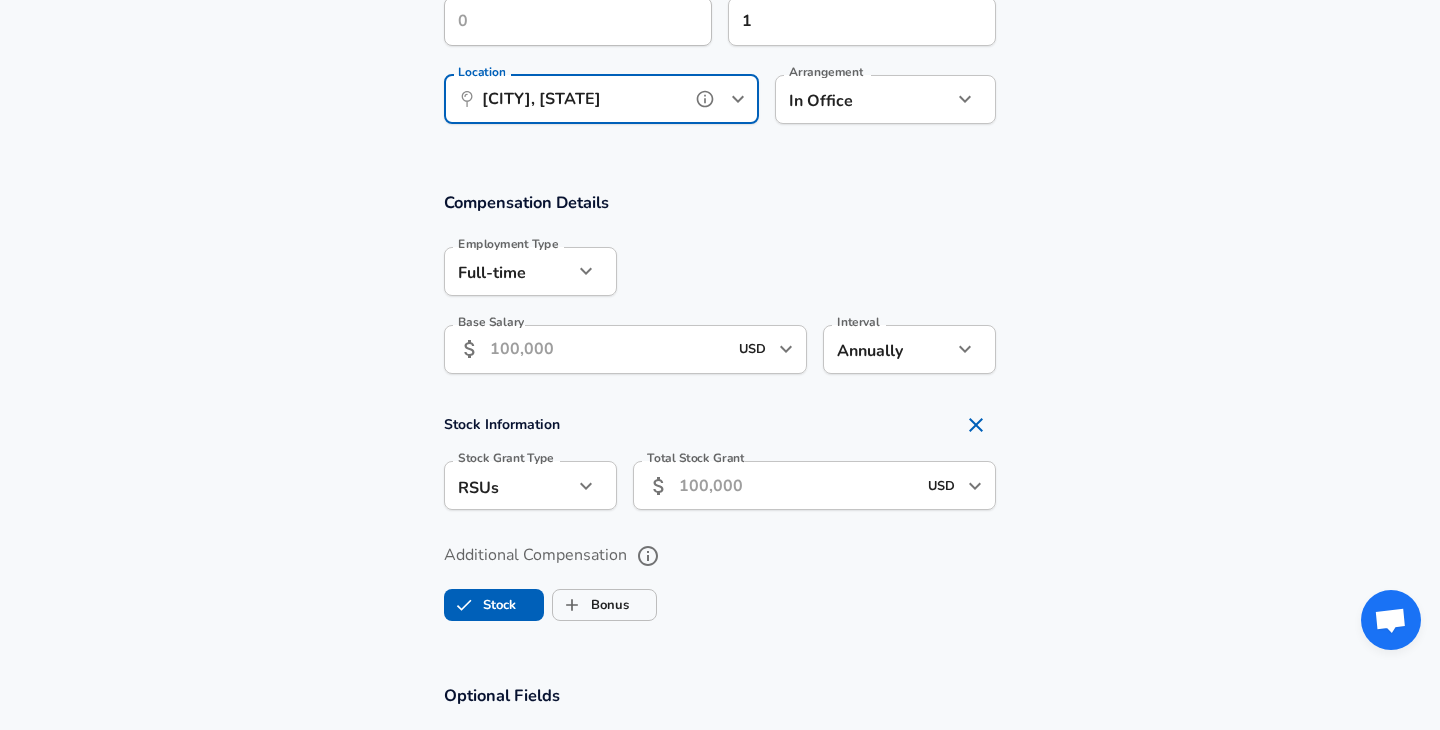scroll, scrollTop: 1085, scrollLeft: 0, axis: vertical 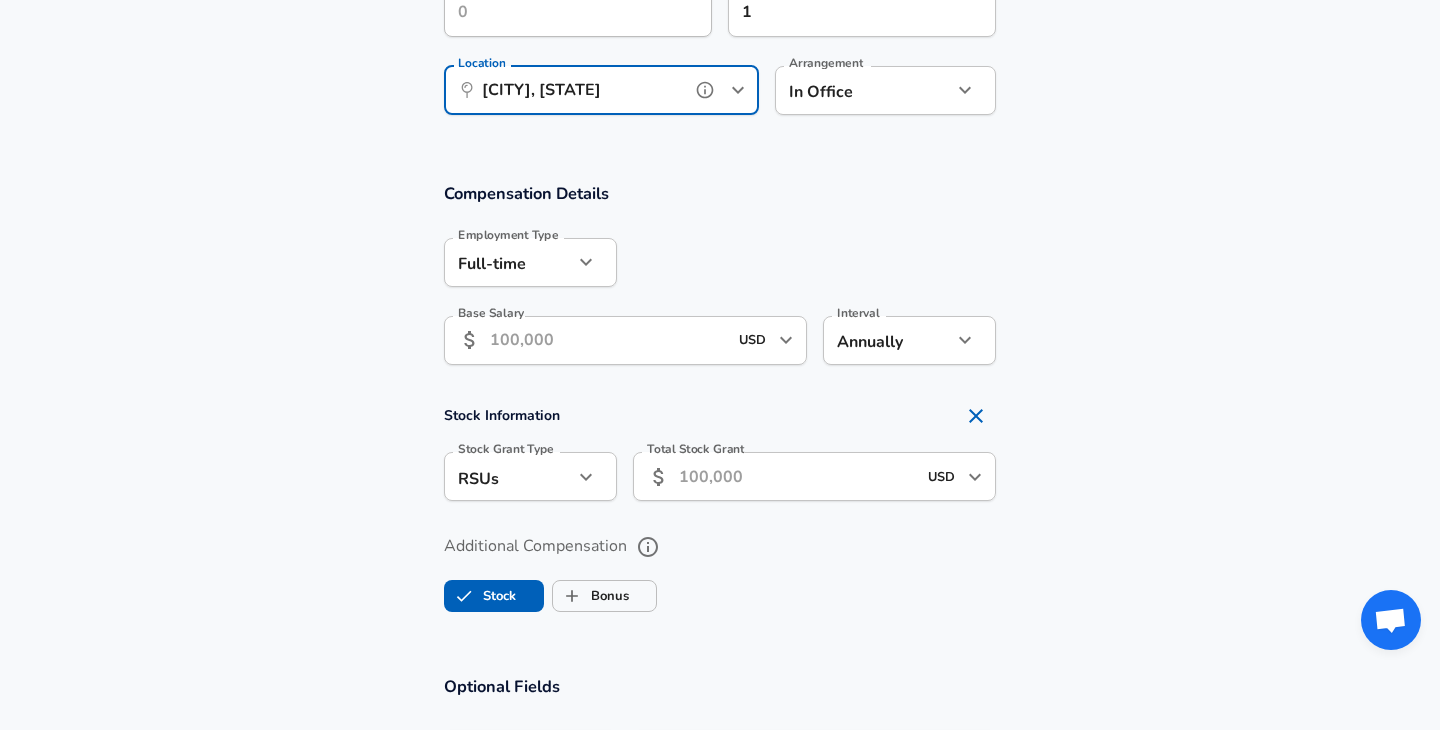 type on "[CITY], [STATE]" 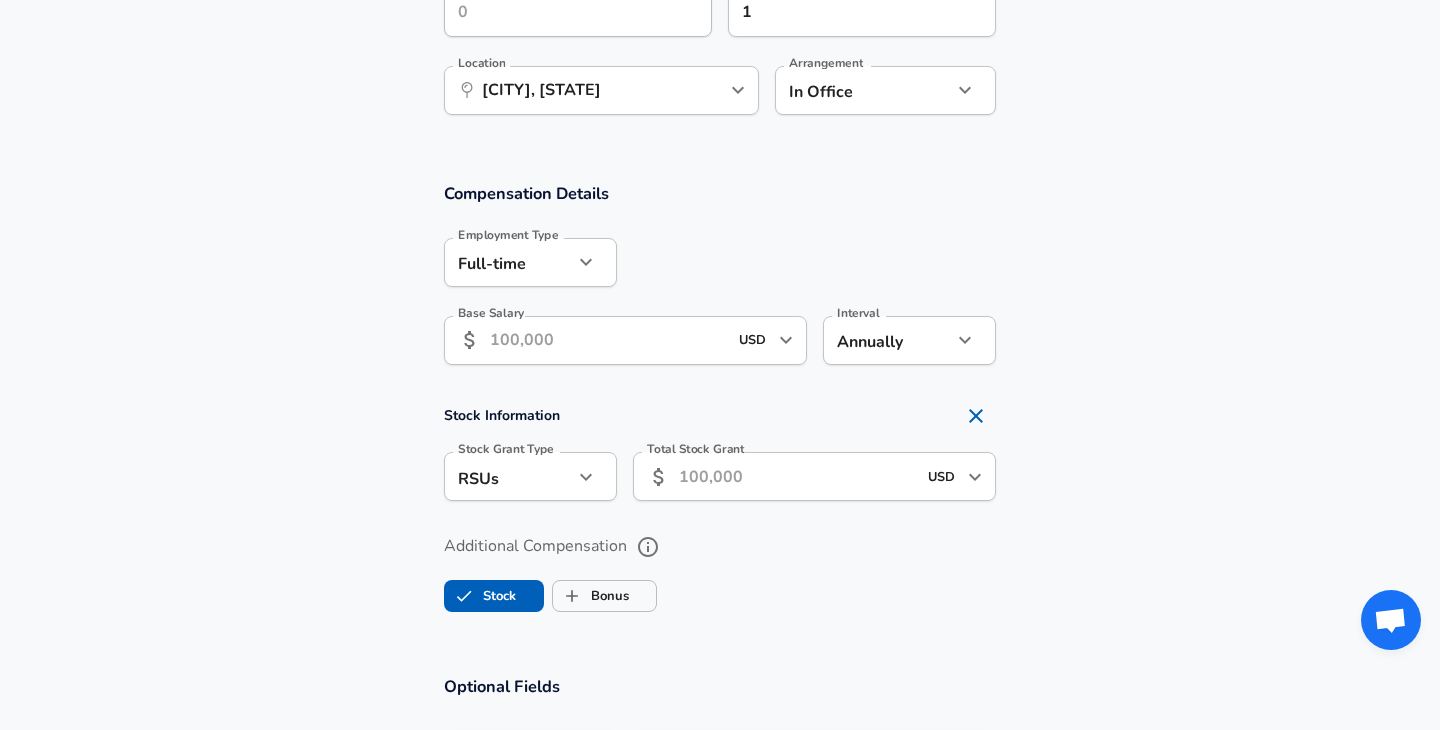click on "Base Salary" at bounding box center [608, 340] 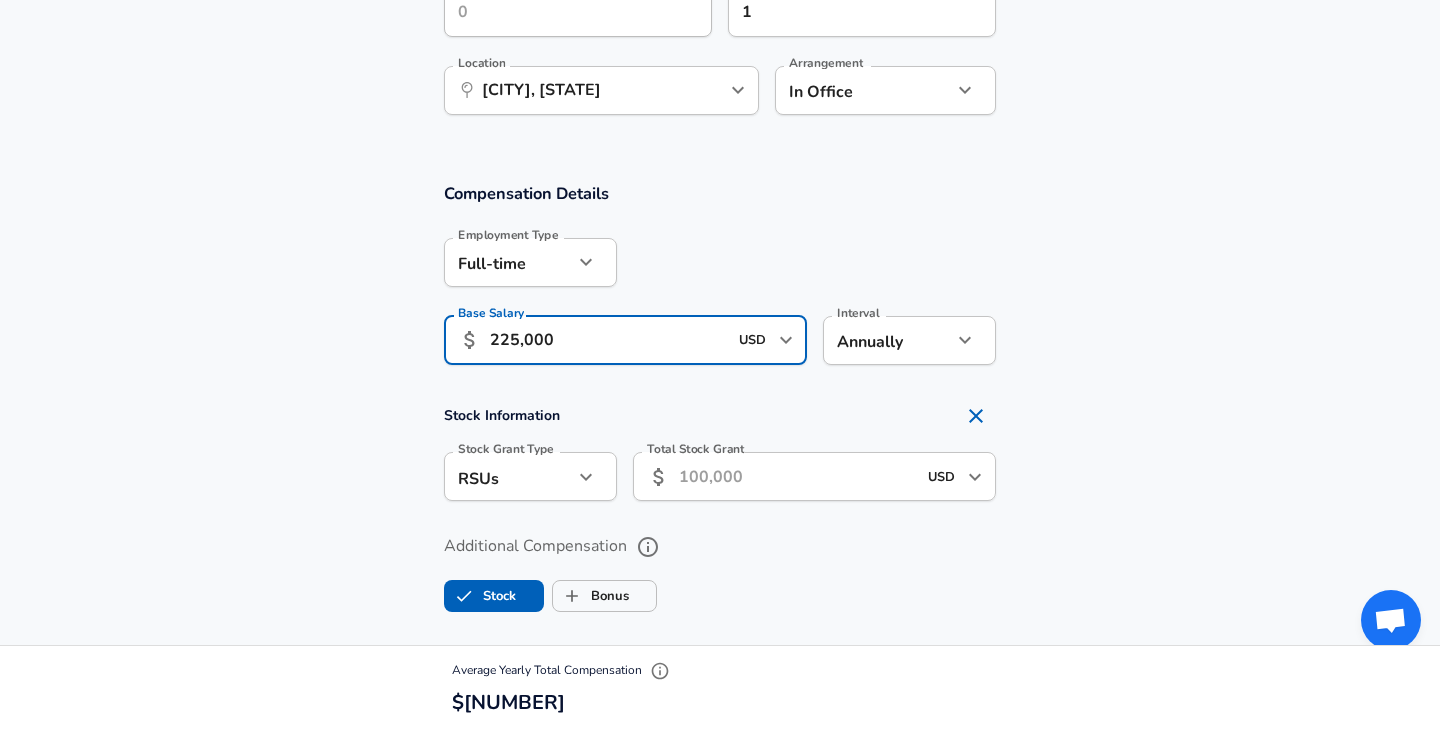 type on "225,000" 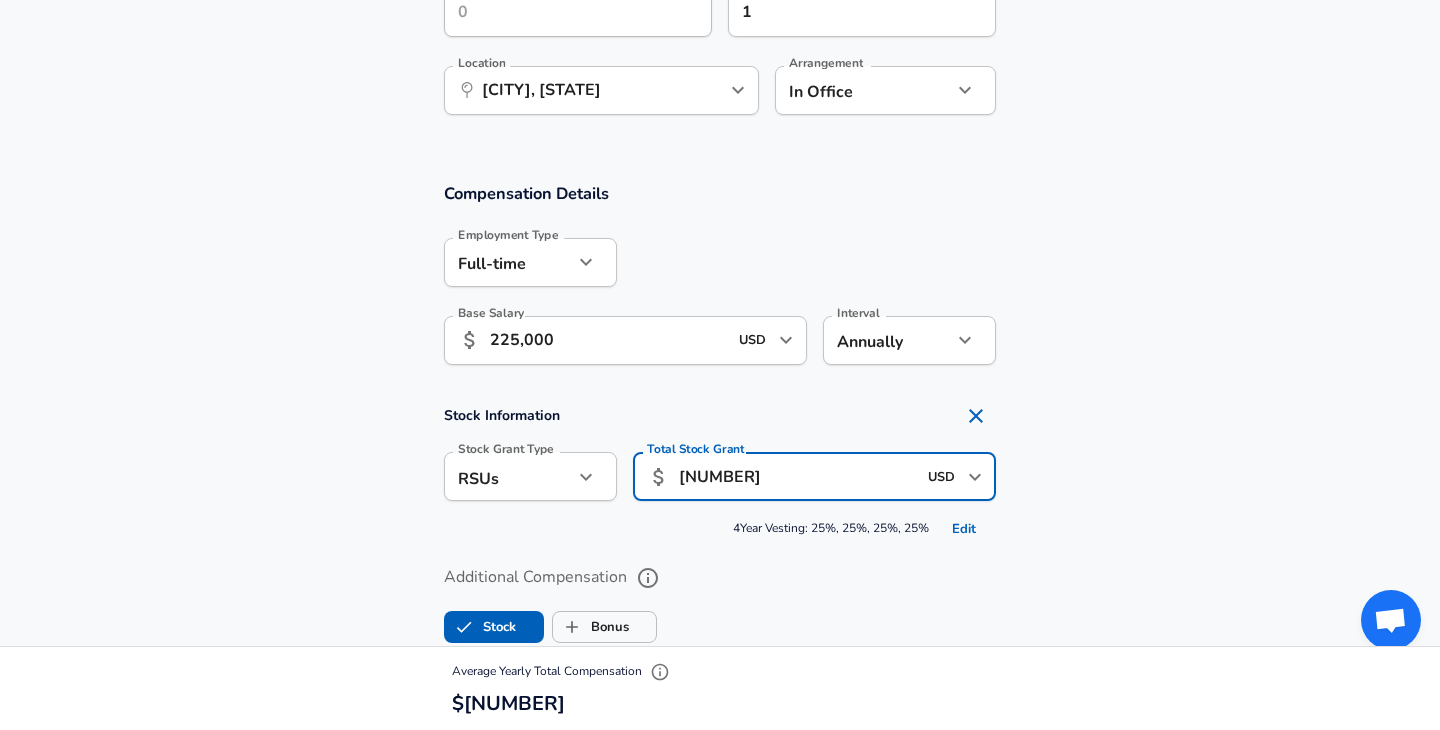 type on "[NUMBER]" 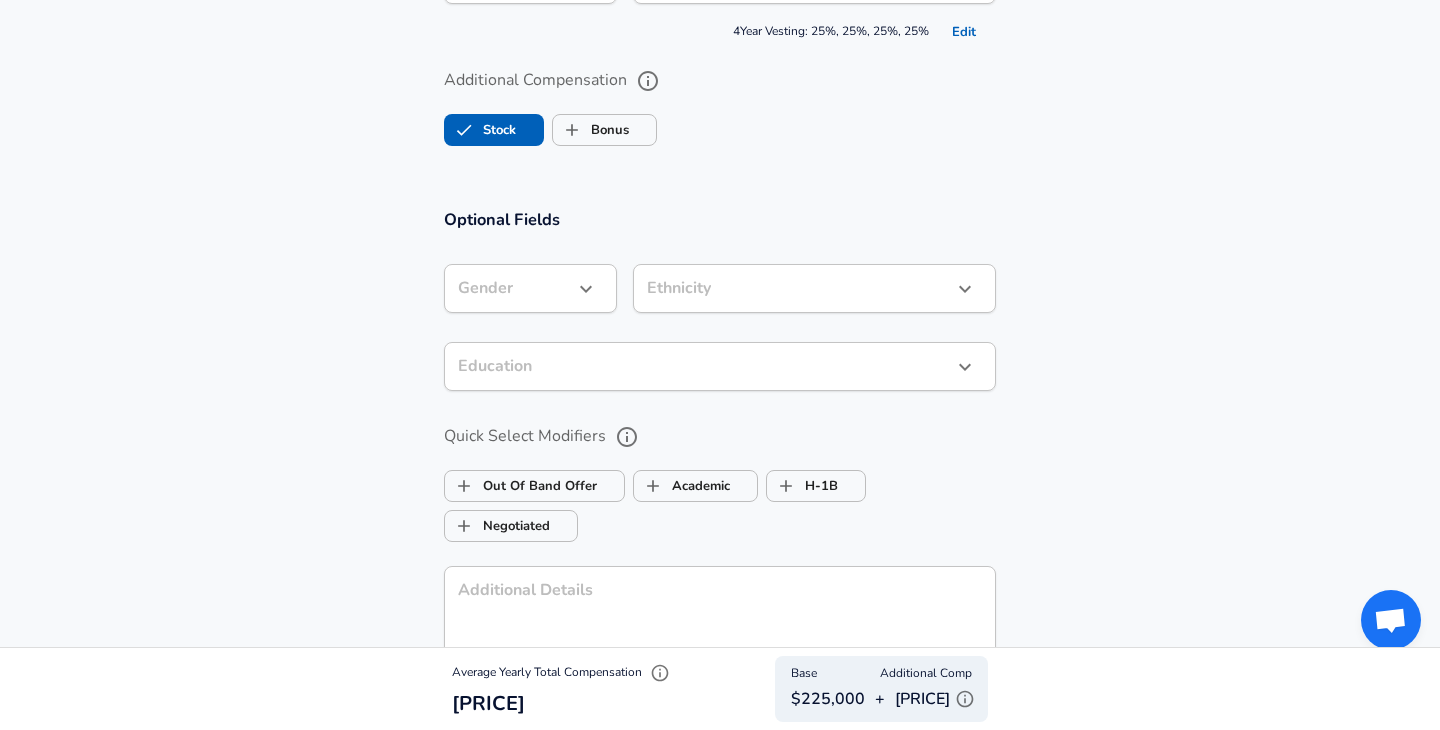 scroll, scrollTop: 1589, scrollLeft: 0, axis: vertical 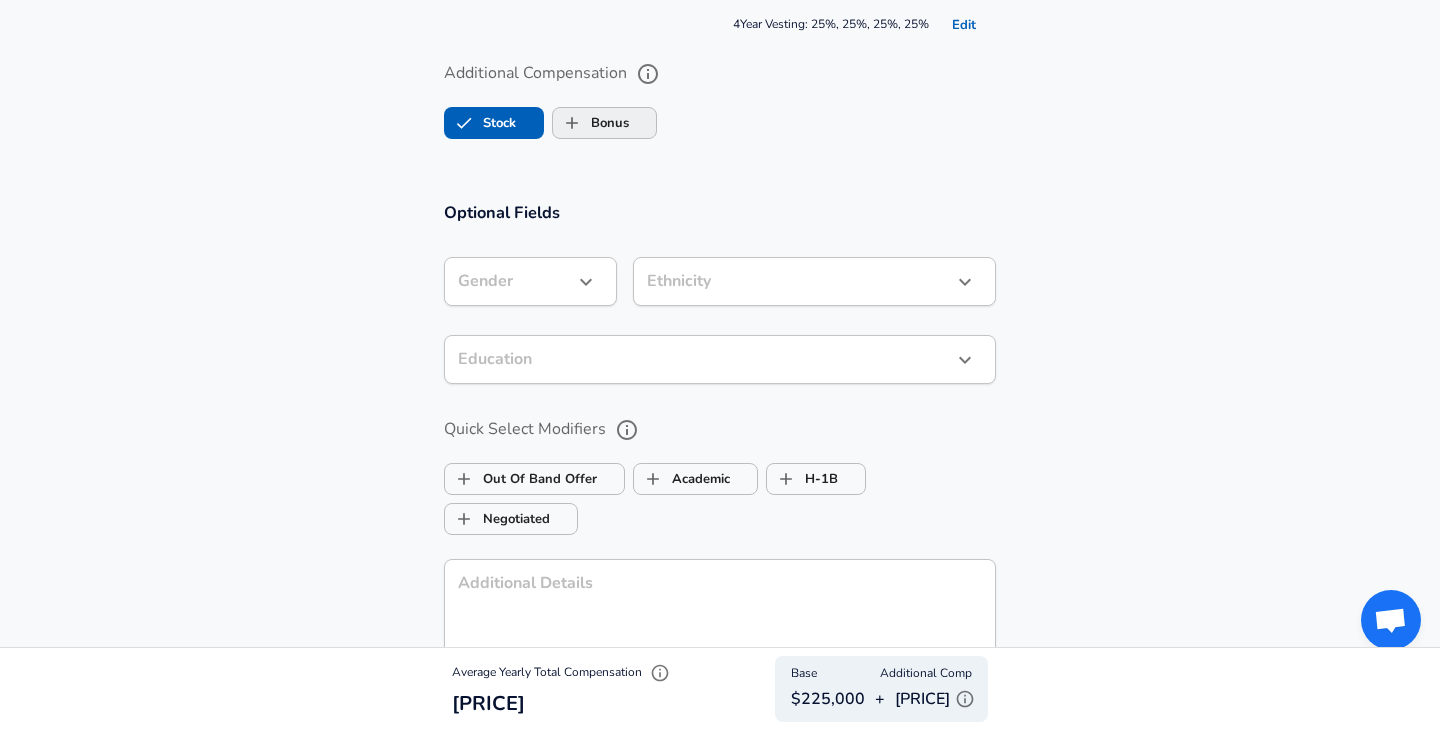 click on "Bonus" at bounding box center [591, 123] 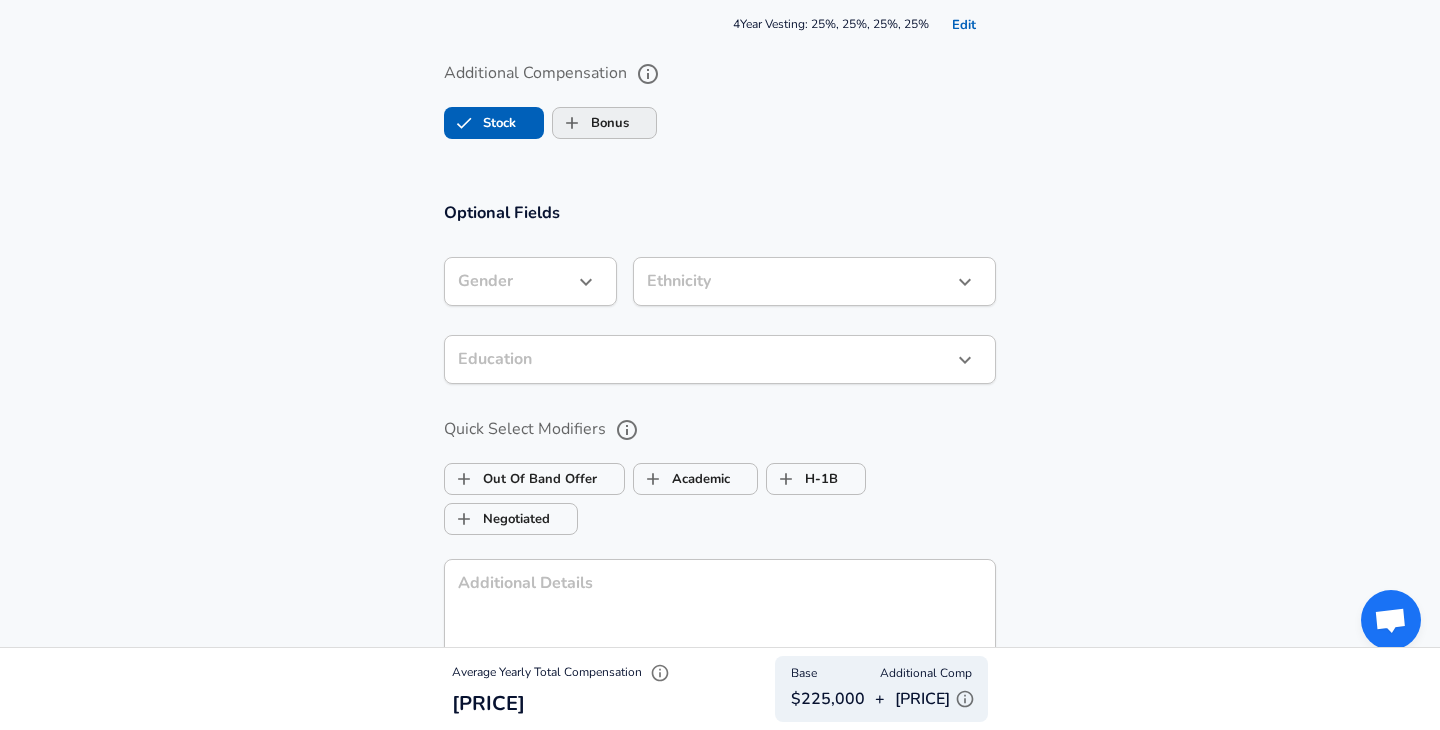checkbox on "true" 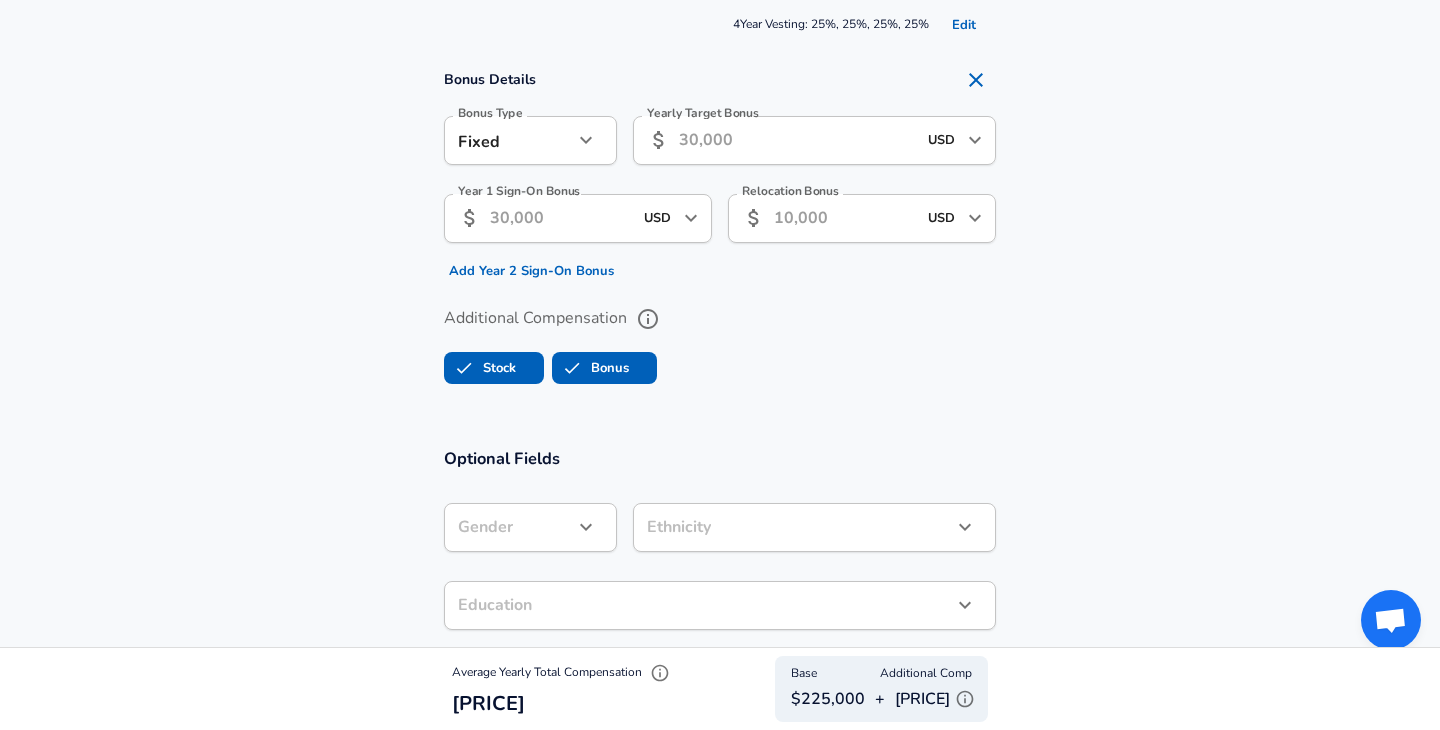 click 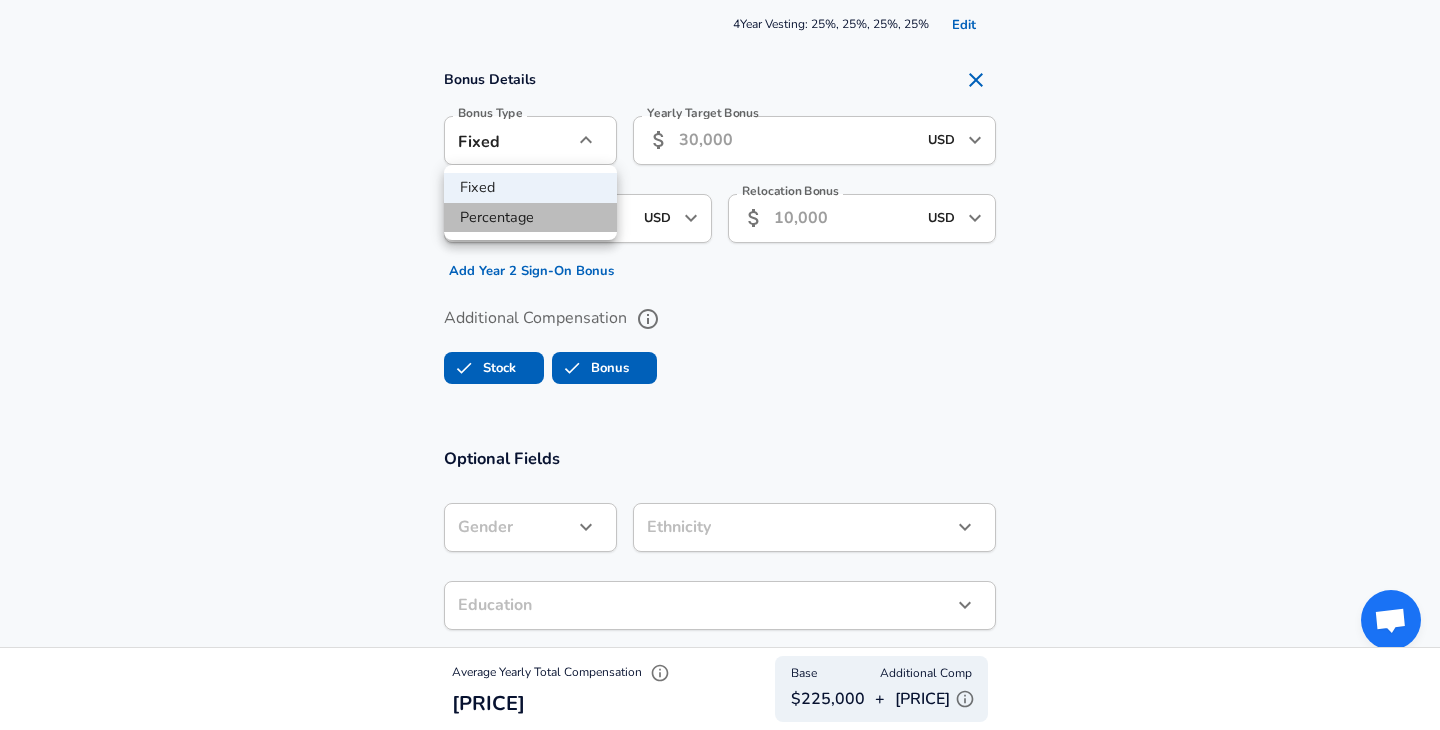click on "Percentage" at bounding box center (530, 218) 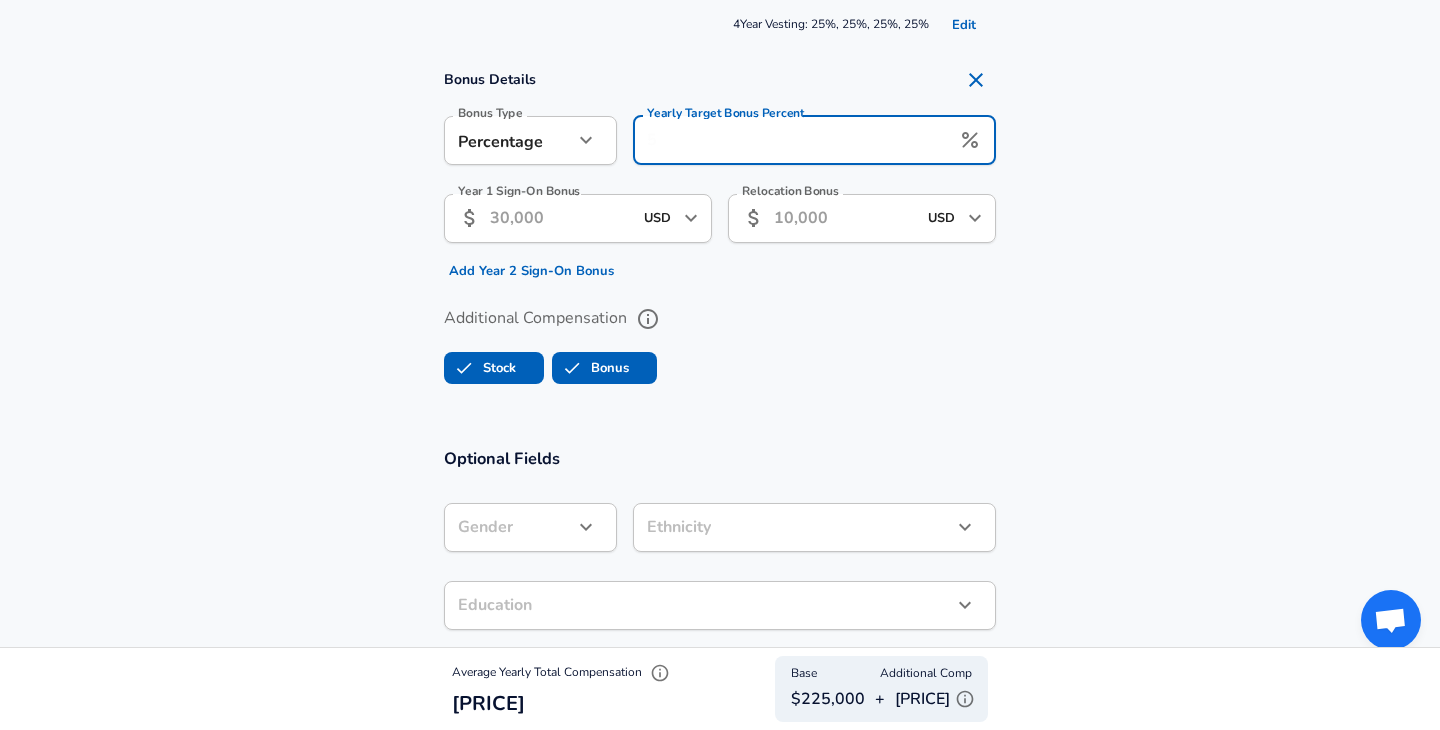click on "Yearly Target Bonus Percent" at bounding box center (791, 140) 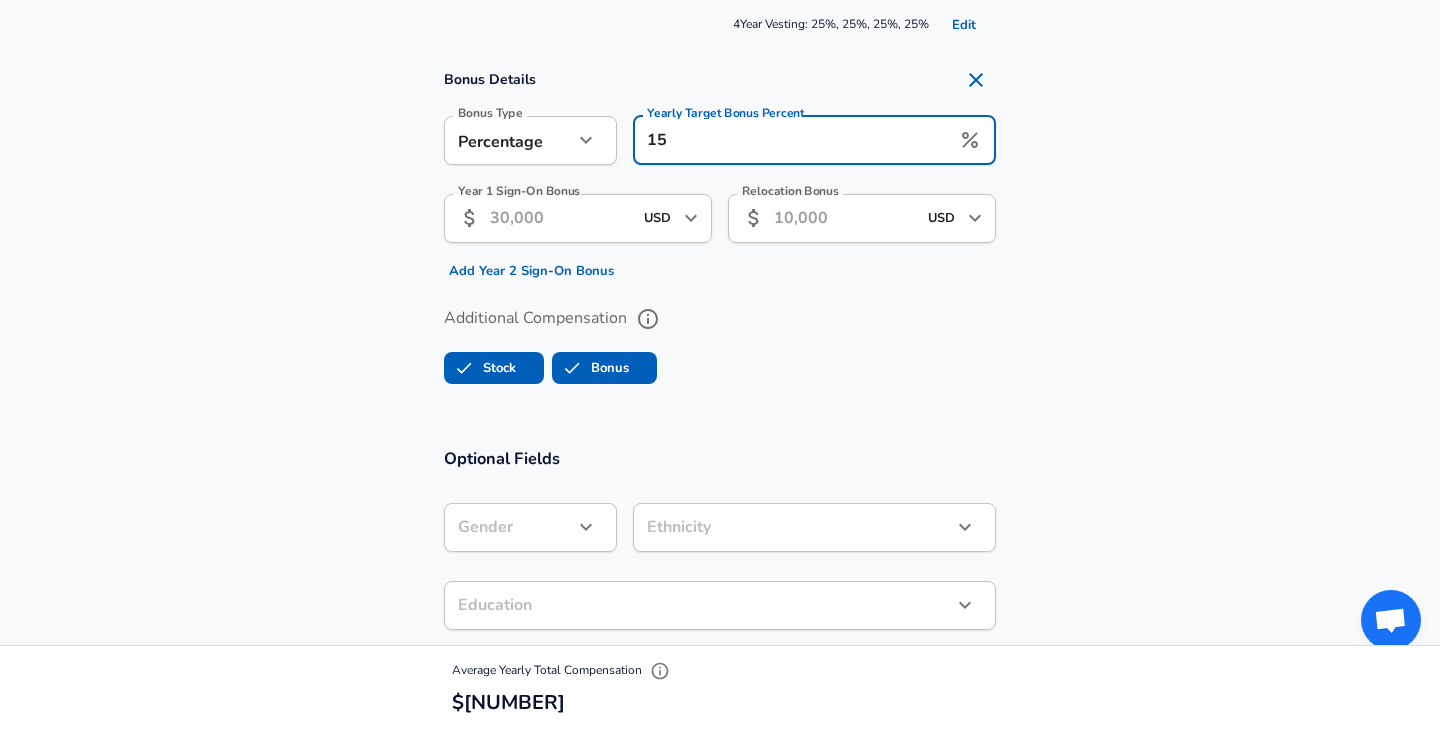 type on "15" 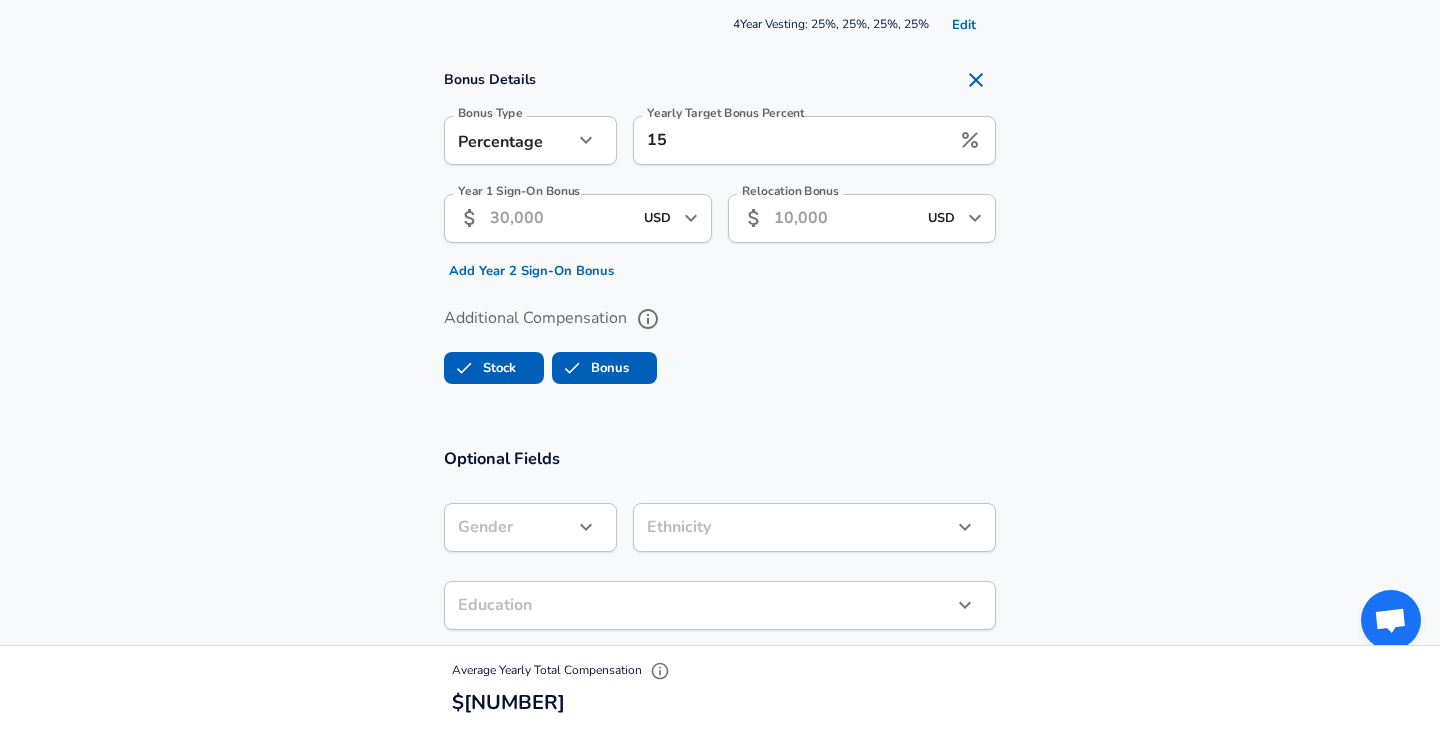 click on "​ Ethnicity" at bounding box center (814, 527) 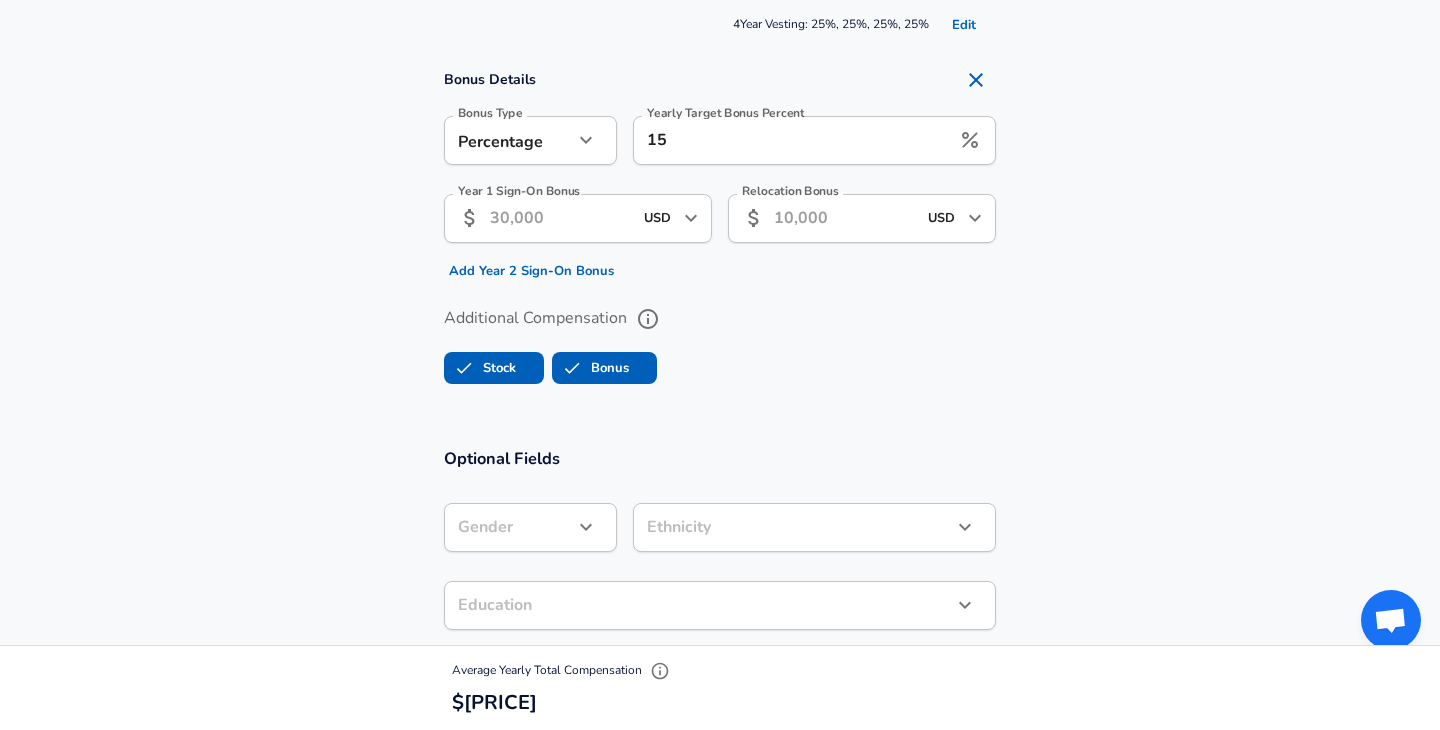 click on "Additional Compensation" at bounding box center [720, 319] 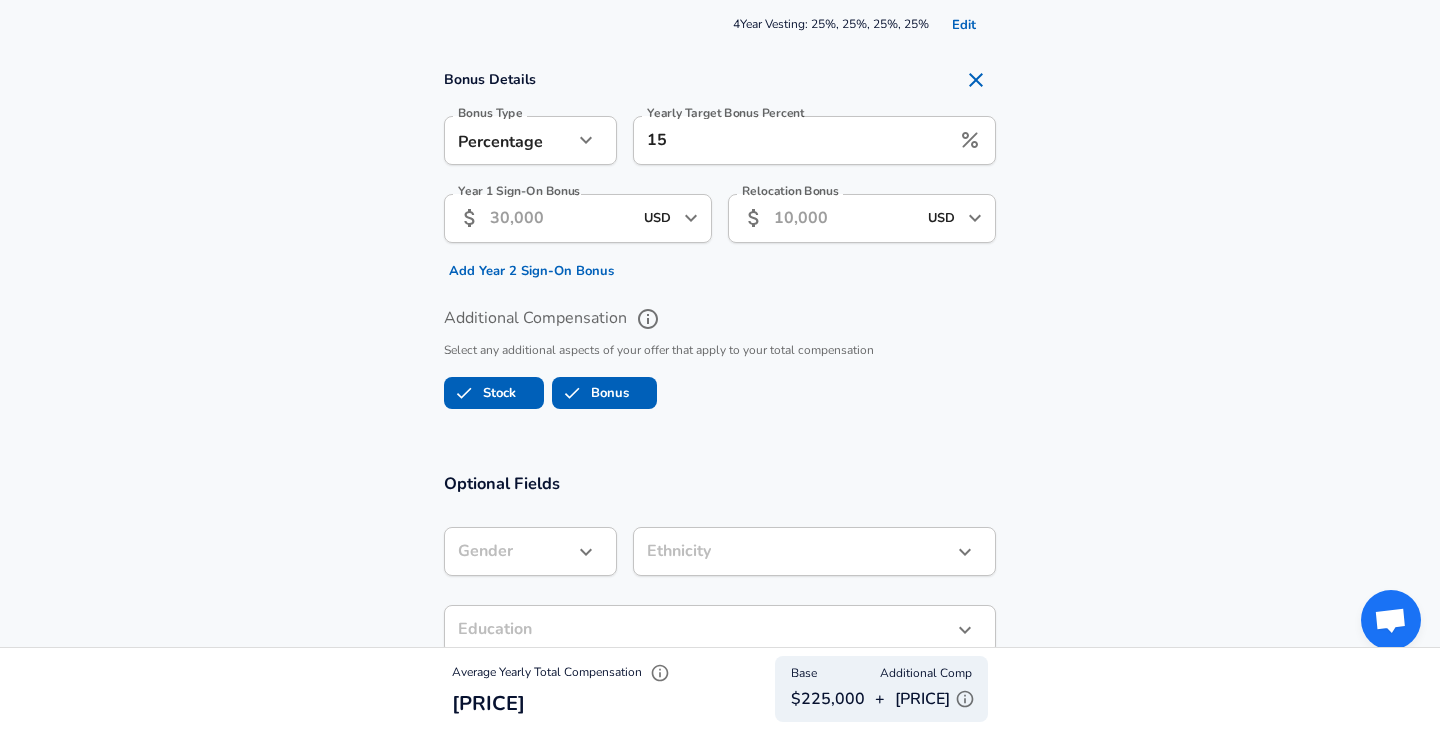 click on "Bonus" at bounding box center (591, 393) 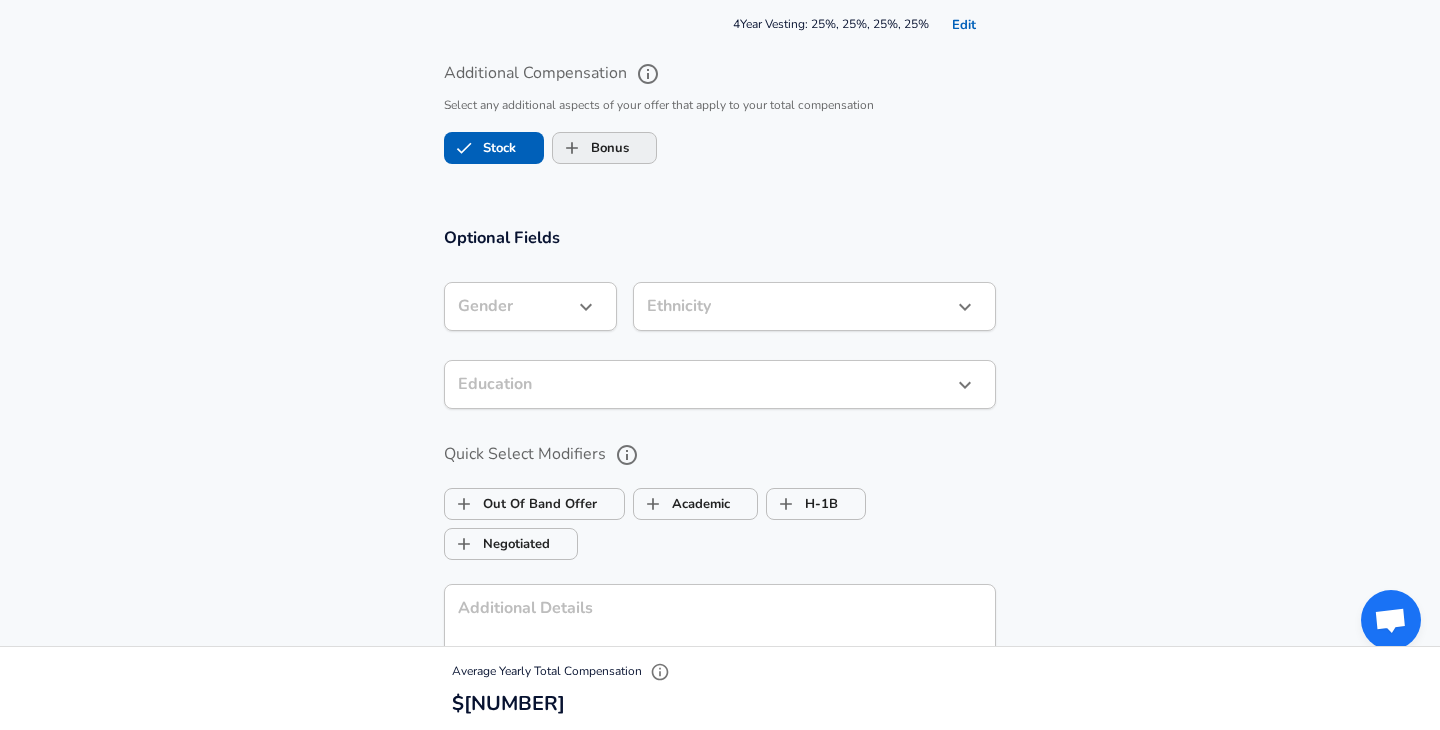 click on "Bonus" at bounding box center [572, 148] 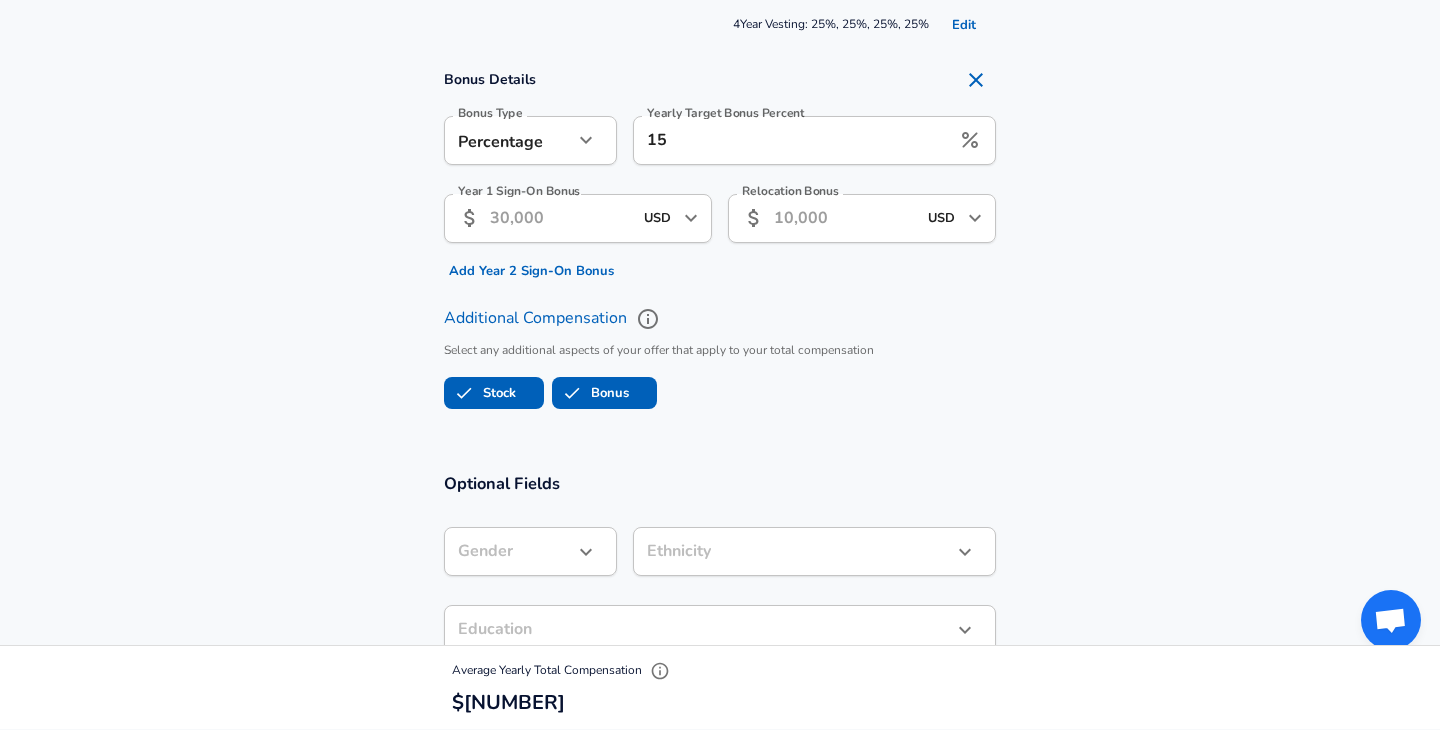 checkbox on "true" 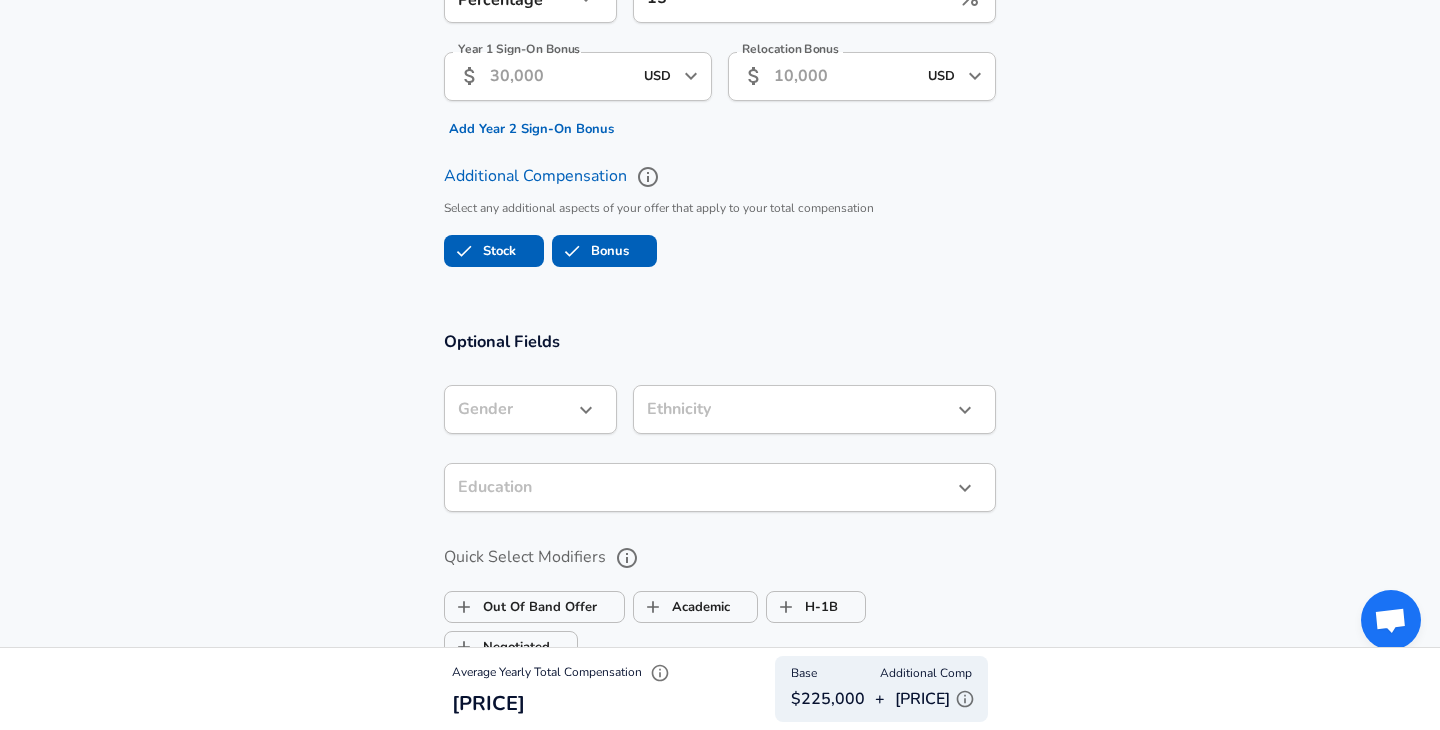 scroll, scrollTop: 1734, scrollLeft: 0, axis: vertical 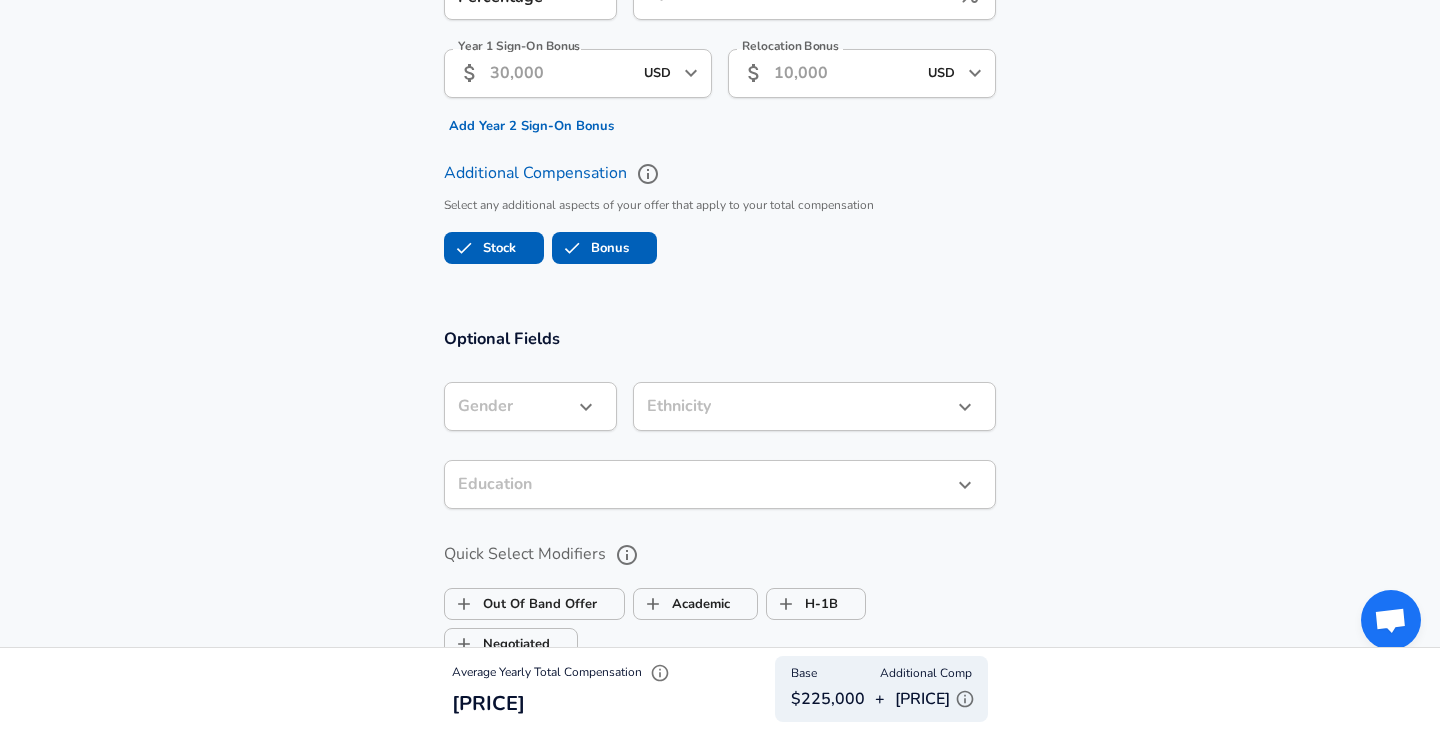 click 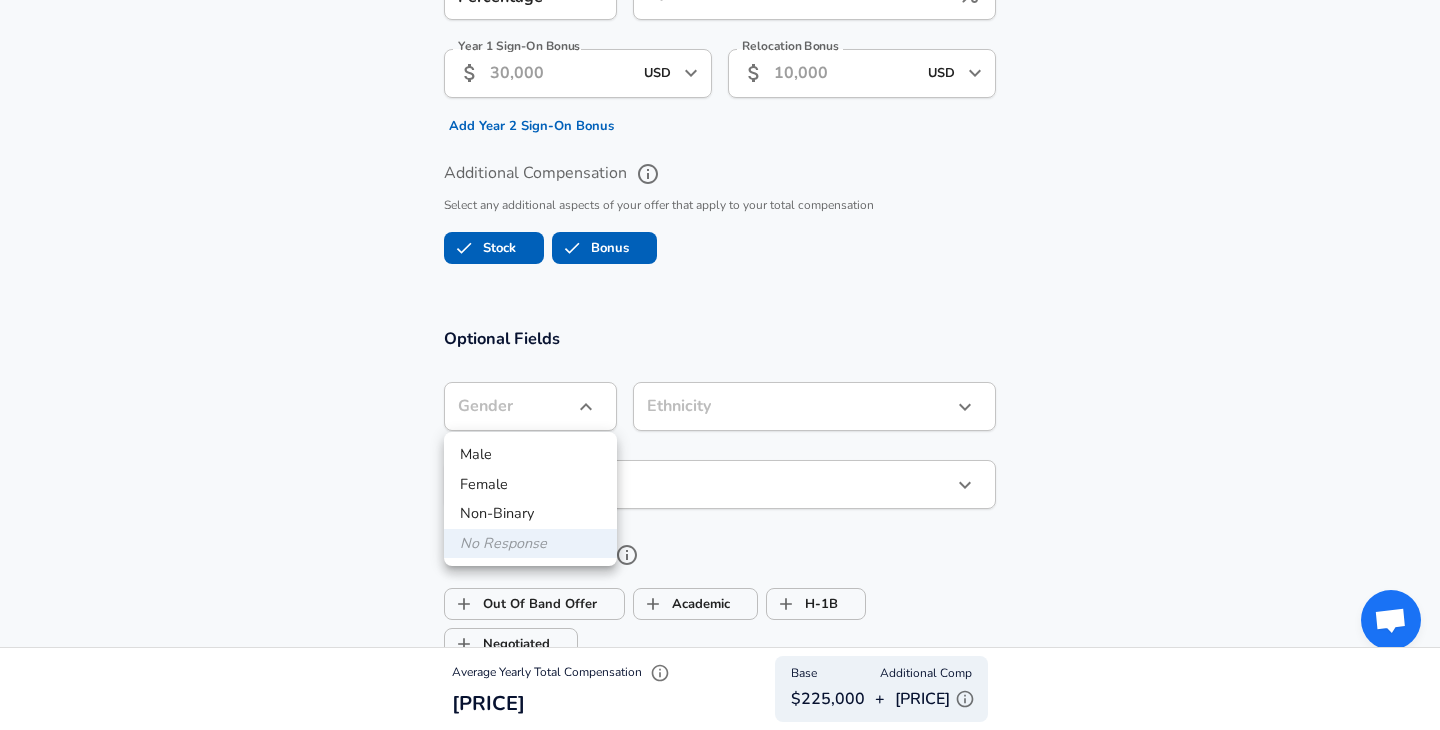 click on "Male" at bounding box center (530, 455) 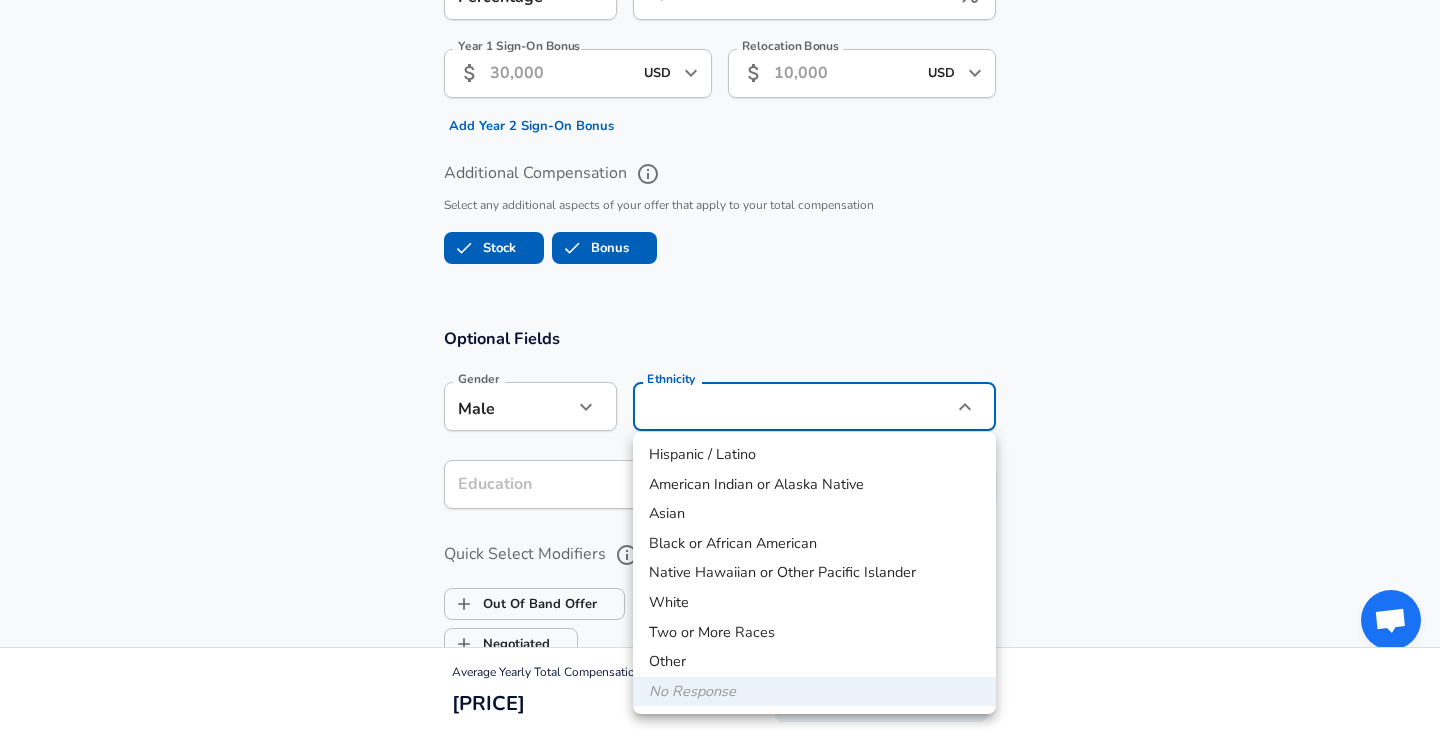 click on "Restart Add Your Salary Upload your offer letter   to verify your submission Enhance Privacy and Anonymity No Automatically hides specific fields until there are enough submissions to safely display the full details.   More Details Based on your submission and the data points that we have already collected, we will automatically hide and anonymize specific fields if there aren't enough data points to remain sufficiently anonymous. Company & Title Information   Enter the company you received your offer from Company Palo Alto Networks Company   Select the title that closest resembles your official title. This should be similar to the title that was present on your offer letter. Title Principal Title   Select a job family that best fits your role. If you can't find one, select 'Other' to enter a custom job family Job Family Software Engineer Job Family   Select a Specialization that best fits your role. If you can't find one, select 'Other' to enter a custom specialization Select Specialization   Level Level 7 1" at bounding box center [720, -1369] 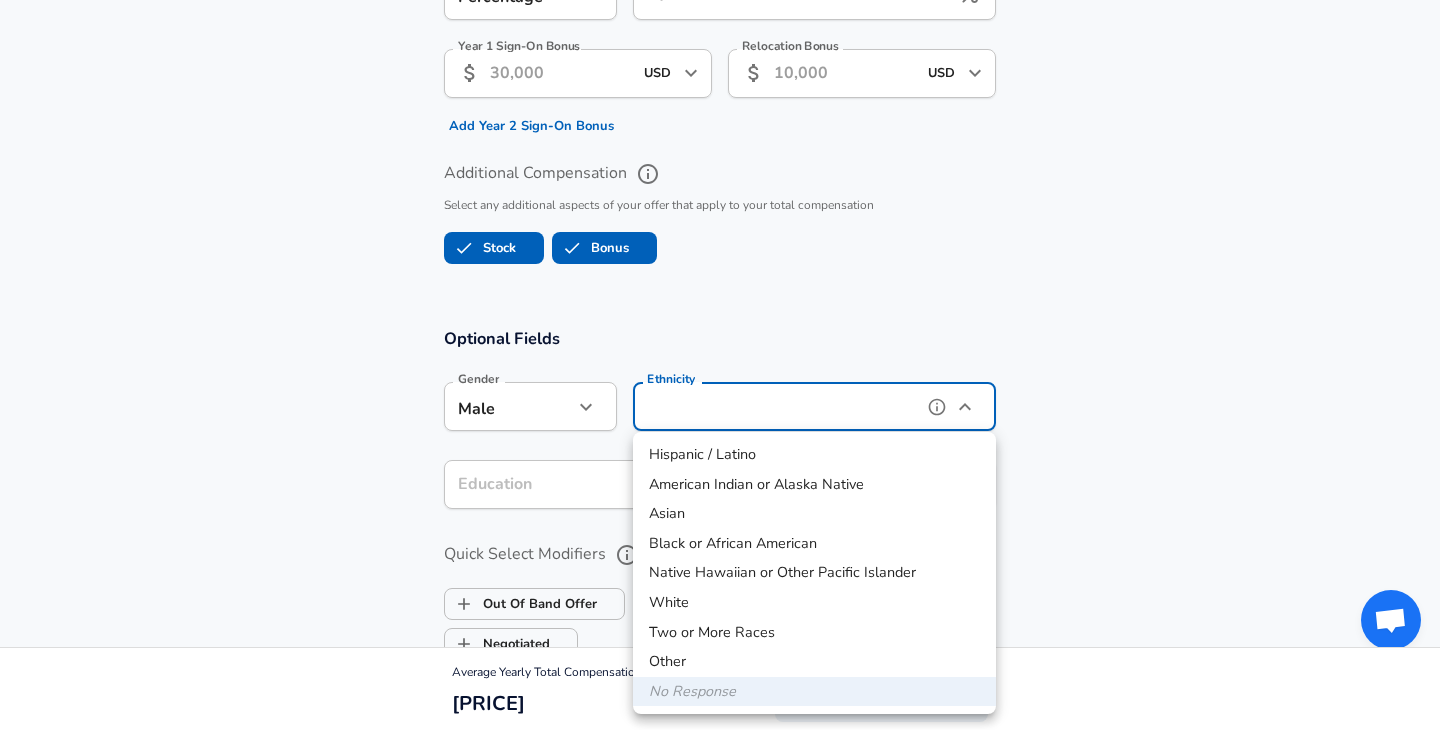 type on "Asian" 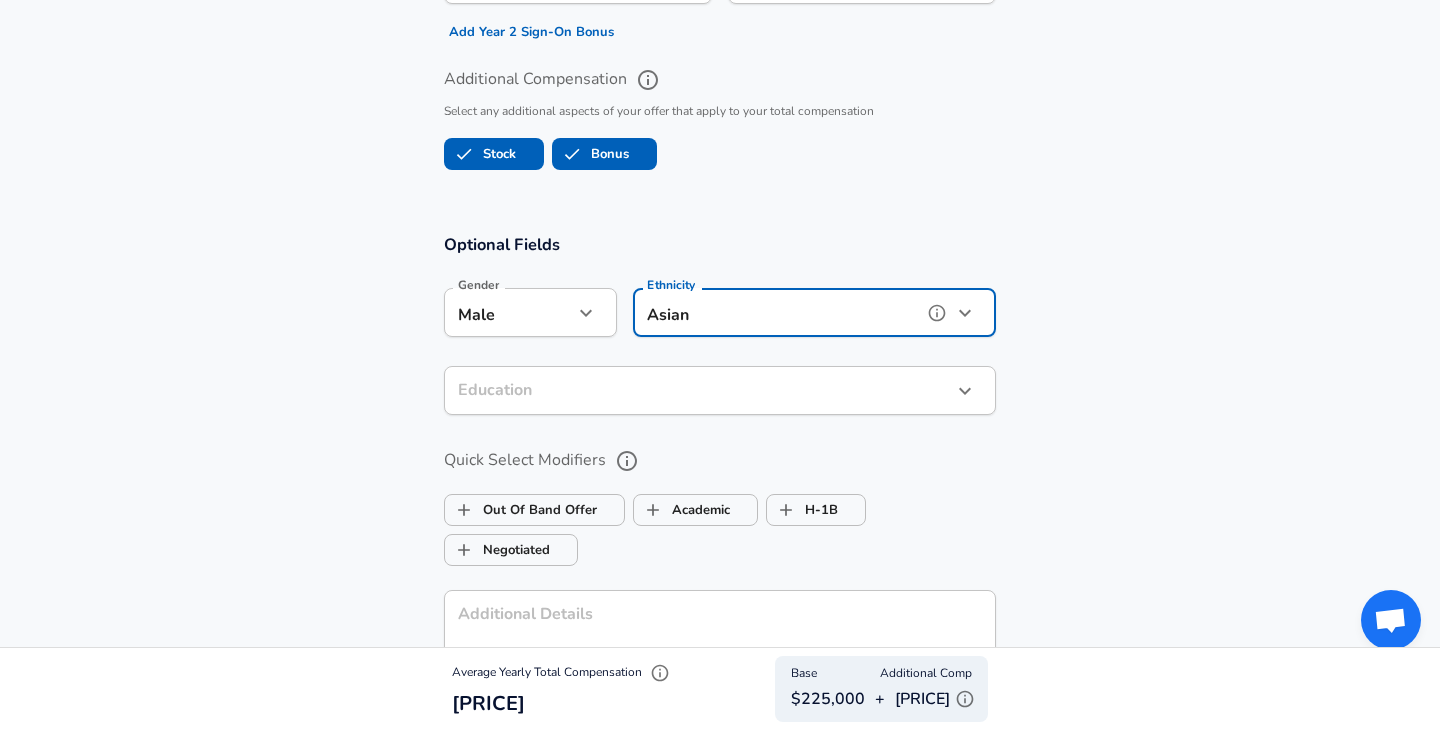 scroll, scrollTop: 1829, scrollLeft: 0, axis: vertical 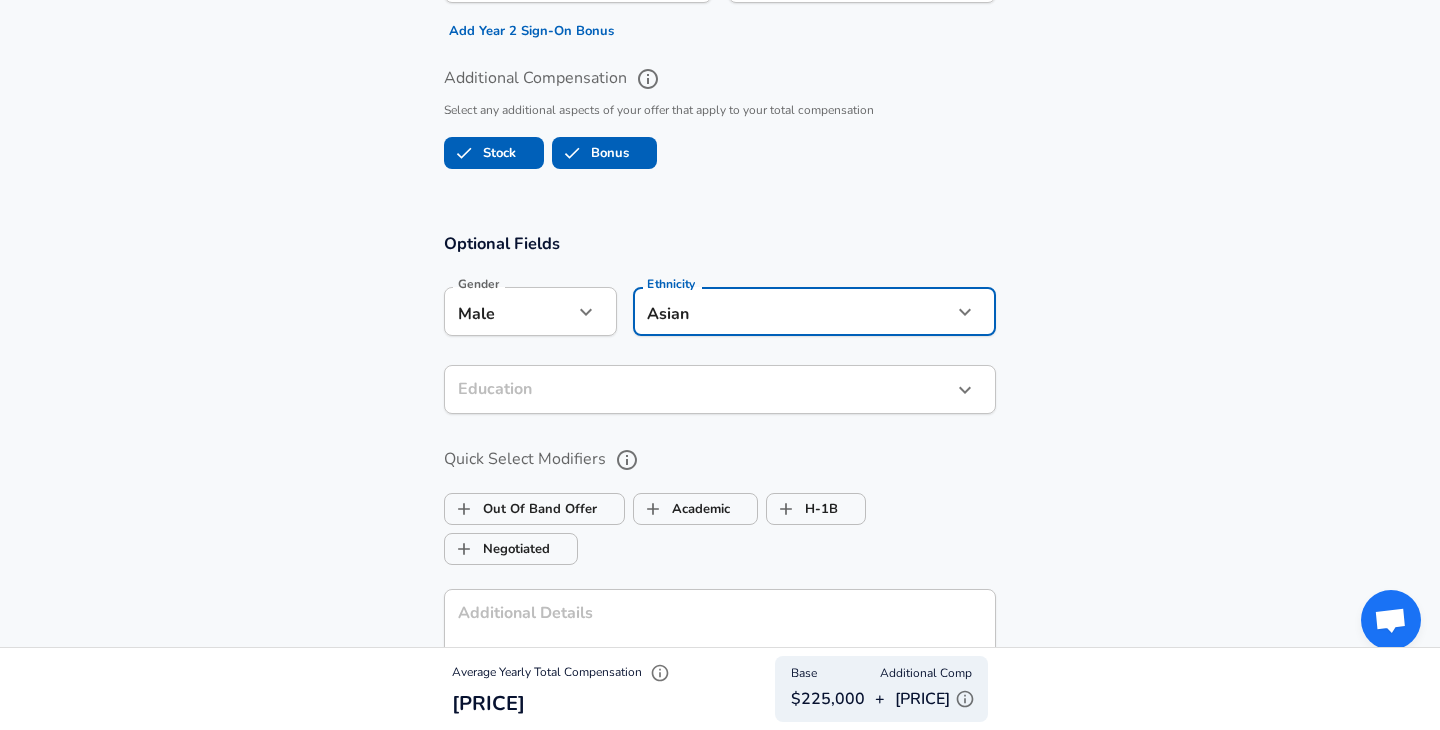 click on "Restart Add Your Salary Upload your offer letter   to verify your submission Enhance Privacy and Anonymity No Automatically hides specific fields until there are enough submissions to safely display the full details.   More Details Based on your submission and the data points that we have already collected, we will automatically hide and anonymize specific fields if there aren't enough data points to remain sufficiently anonymous. Company & Title Information   Enter the company you received your offer from Company Palo Alto Networks Company   Select the title that closest resembles your official title. This should be similar to the title that was present on your offer letter. Title Principal Title   Select a job family that best fits your role. If you can't find one, select 'Other' to enter a custom job family Job Family Software Engineer Job Family   Select a Specialization that best fits your role. If you can't find one, select 'Other' to enter a custom specialization Select Specialization   Level Level 7 1" at bounding box center (720, -1464) 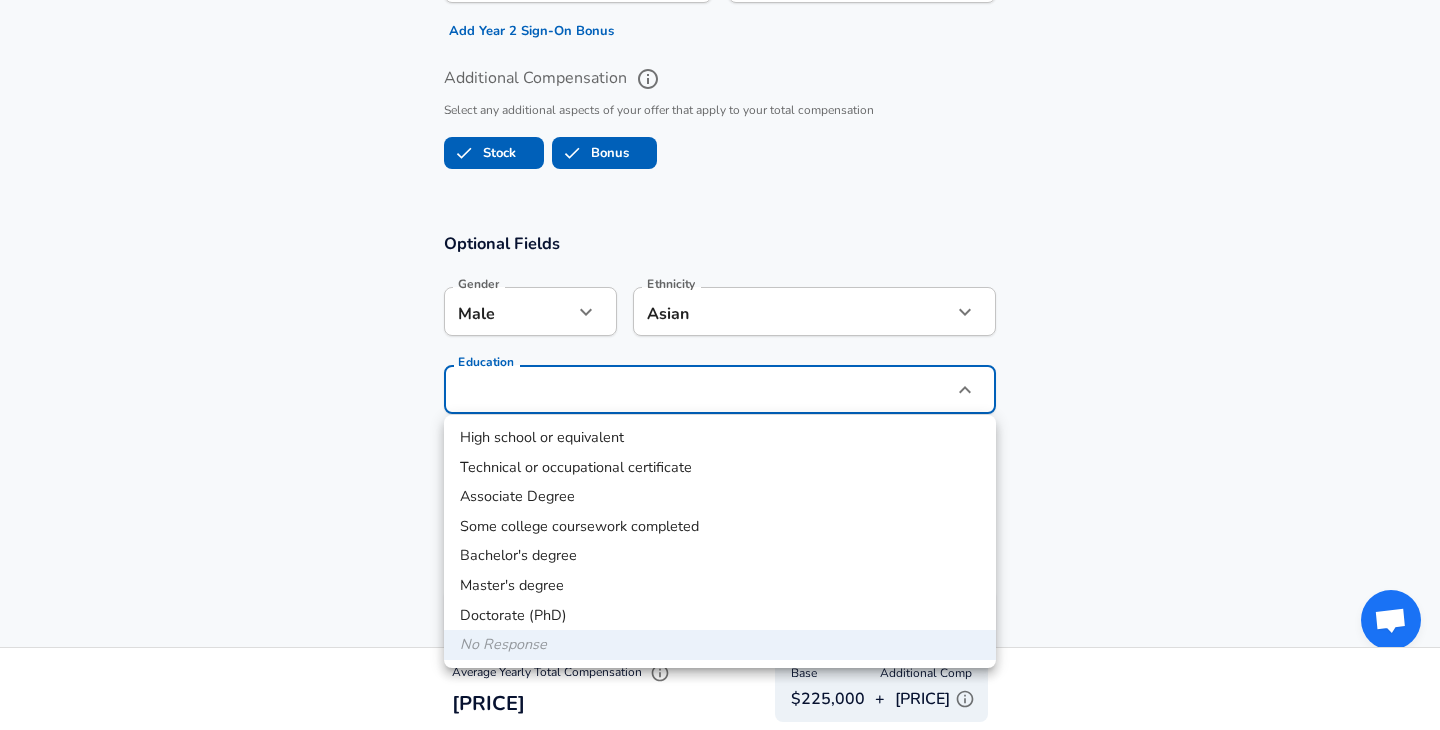click on "Master's degree" at bounding box center [720, 586] 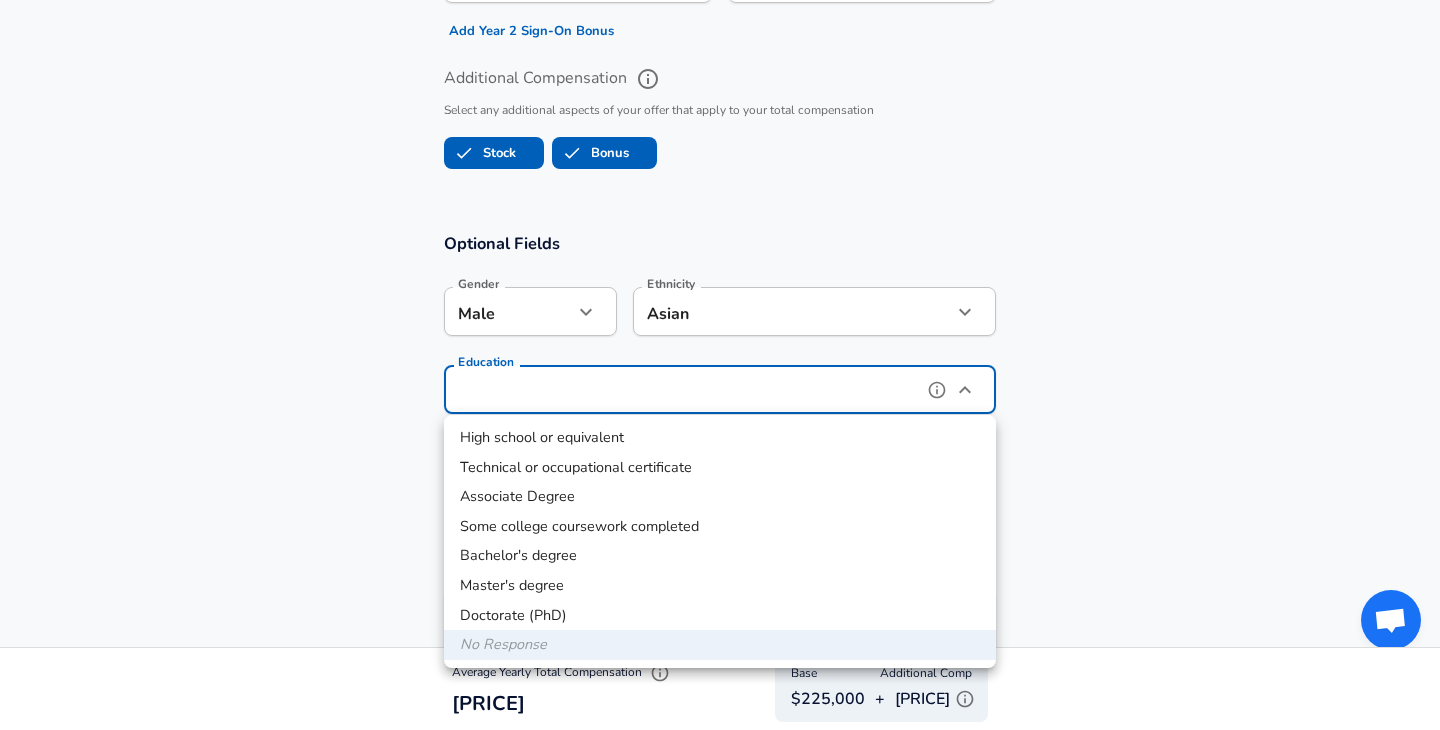 type on "Masters degree" 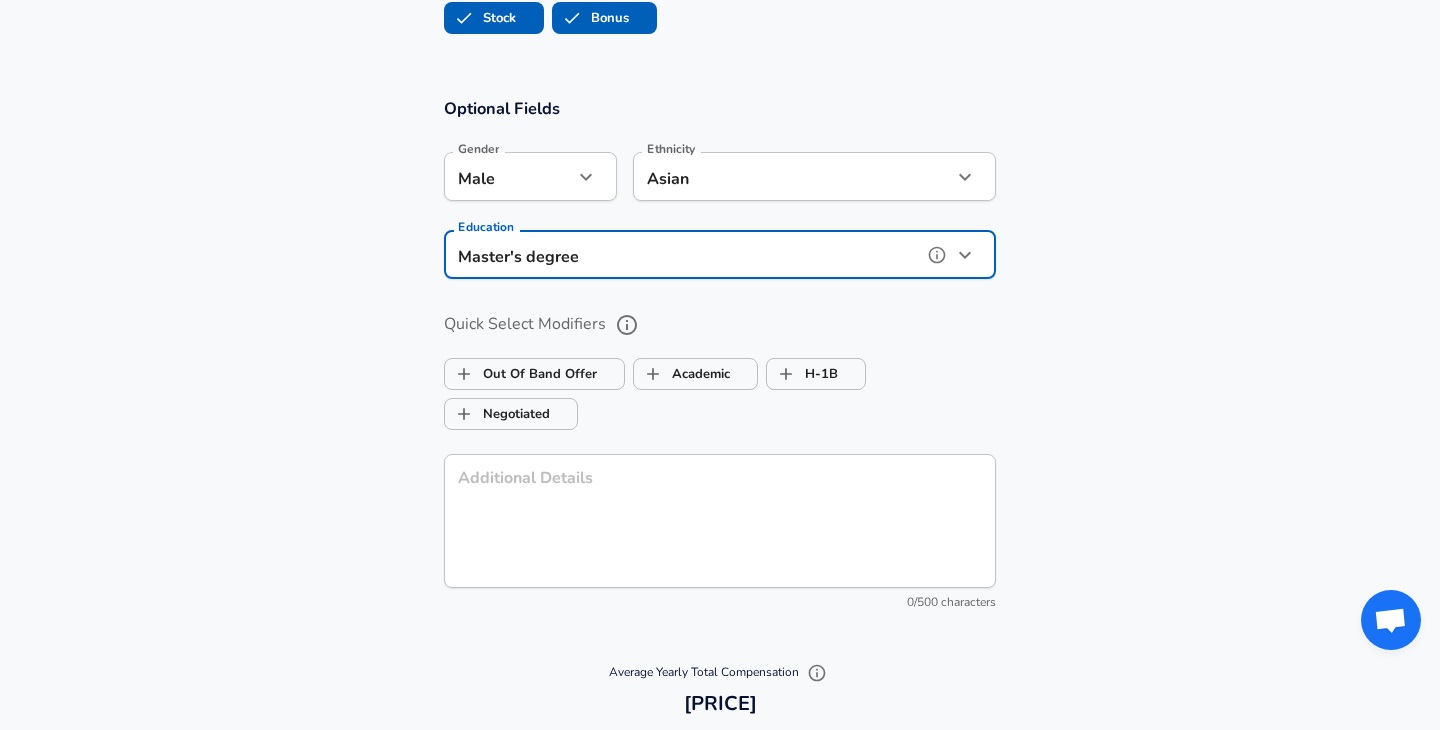 scroll, scrollTop: 2000, scrollLeft: 0, axis: vertical 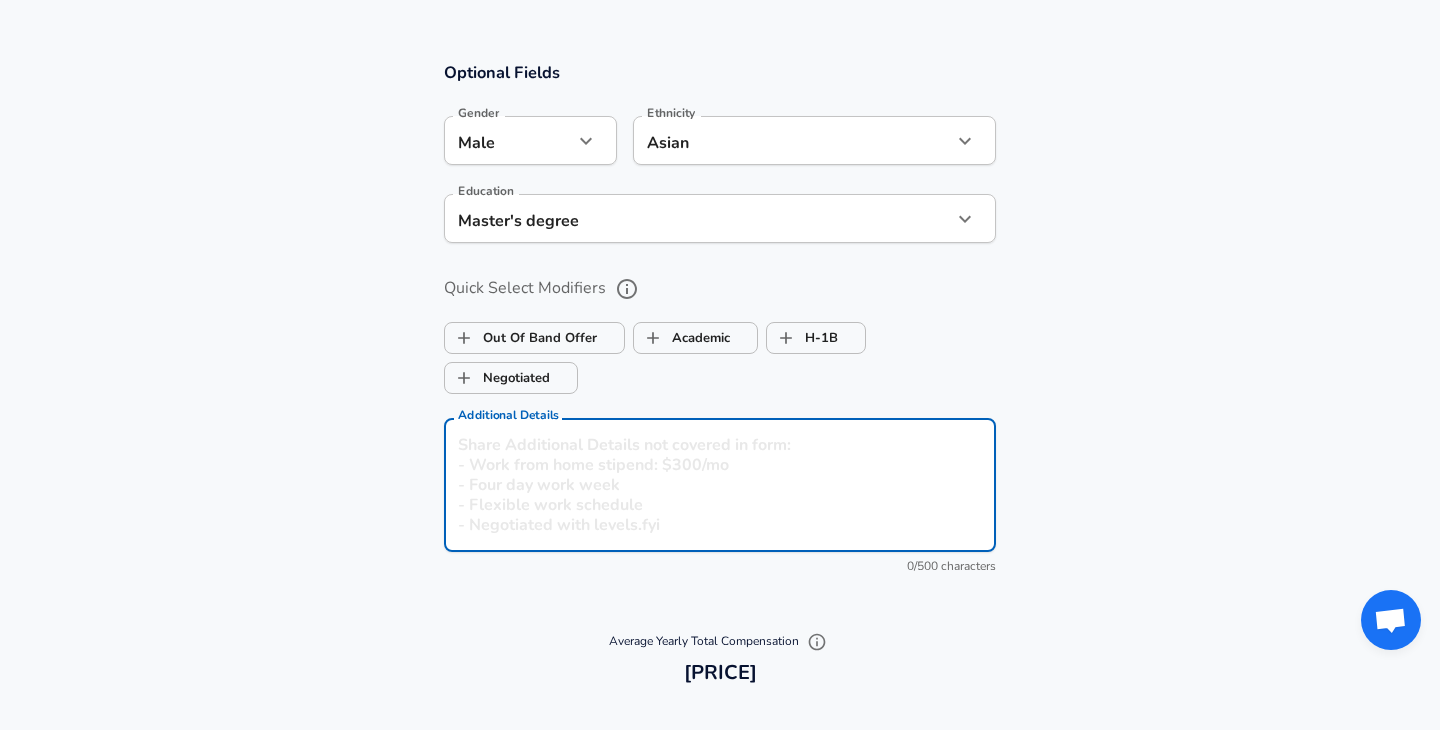 click on "Additional Details" at bounding box center [720, 485] 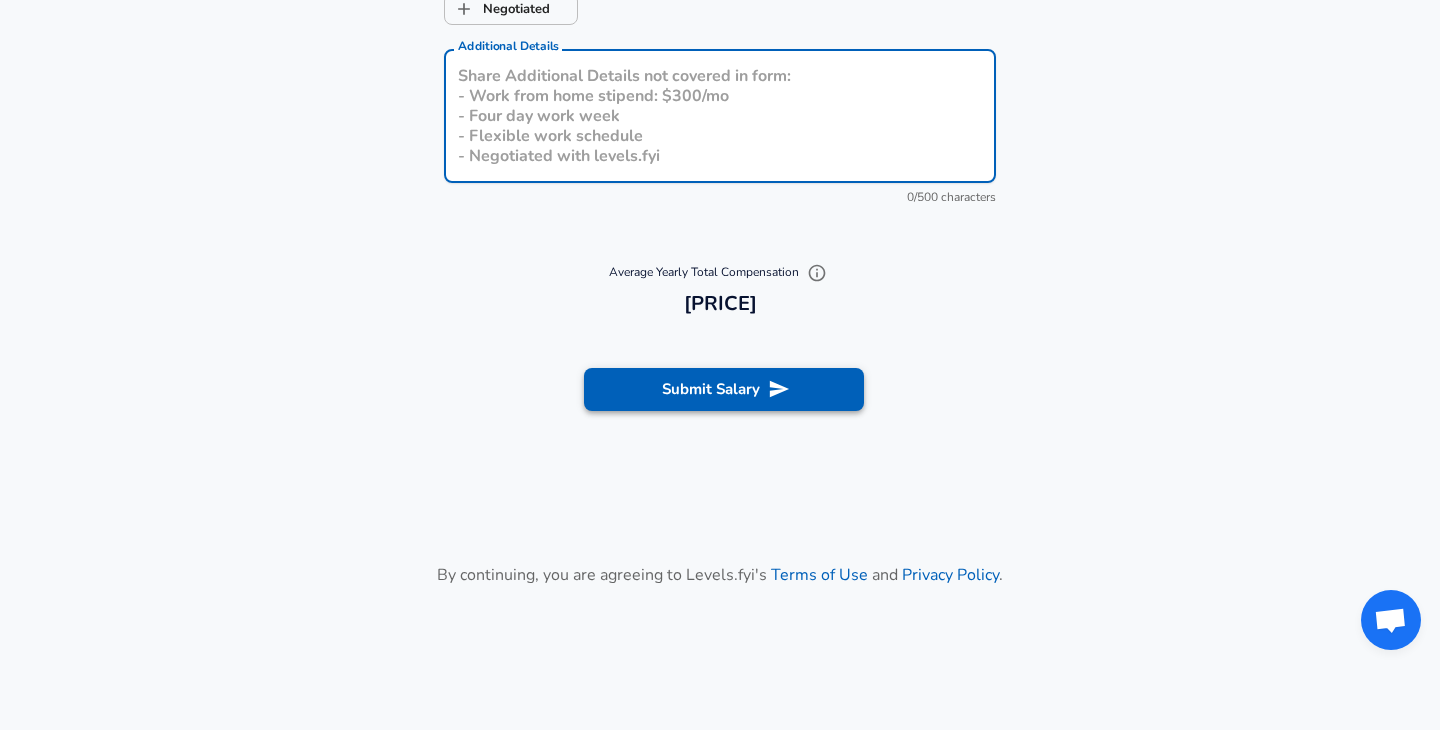 scroll, scrollTop: 2426, scrollLeft: 0, axis: vertical 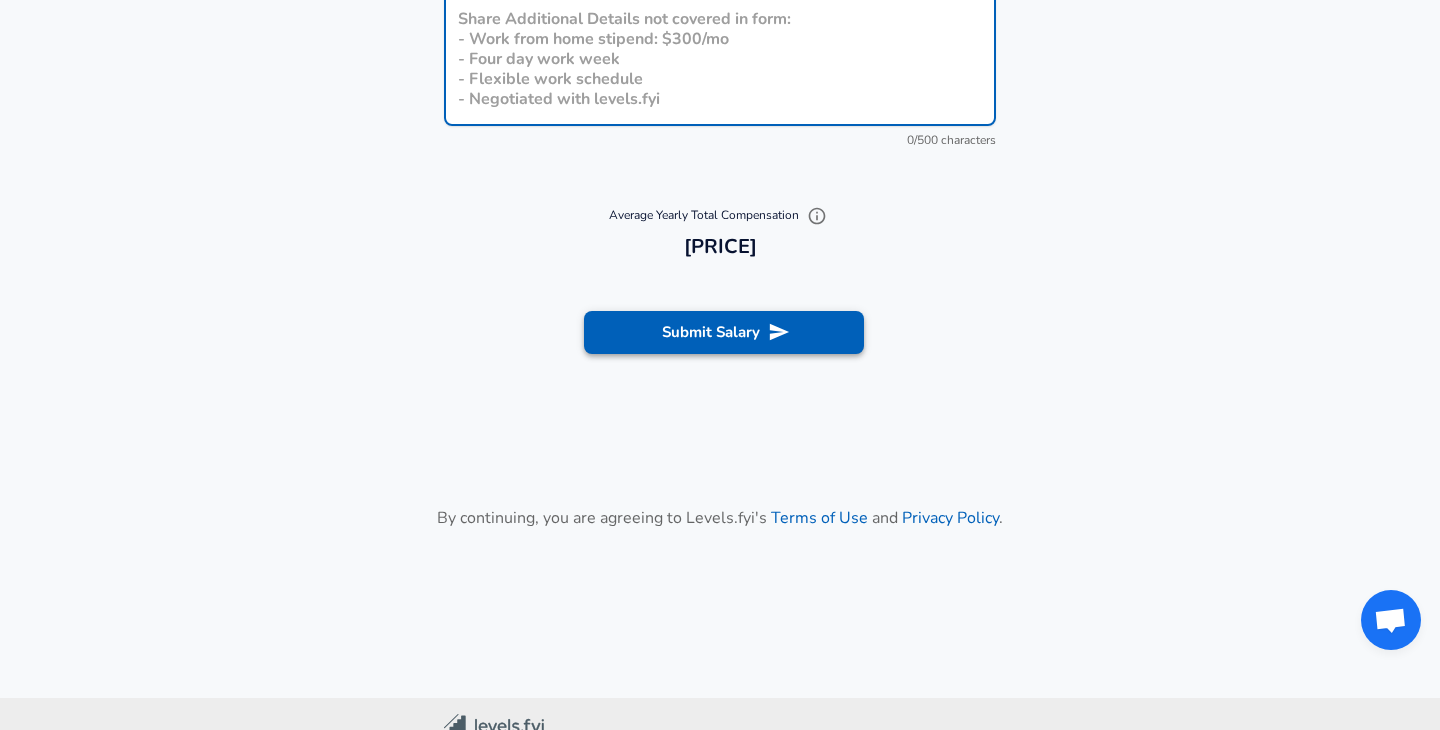 click on "Submit Salary" at bounding box center (724, 332) 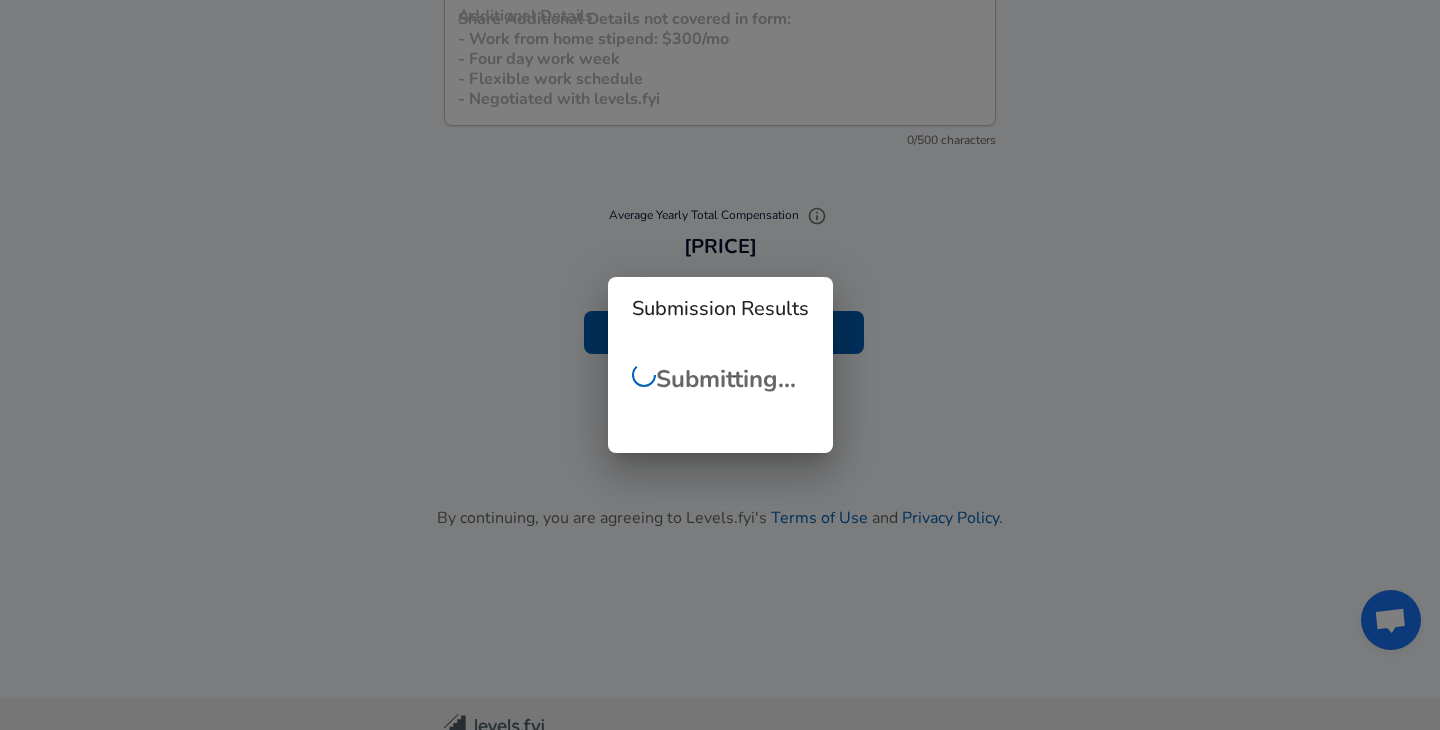 scroll, scrollTop: 727, scrollLeft: 0, axis: vertical 